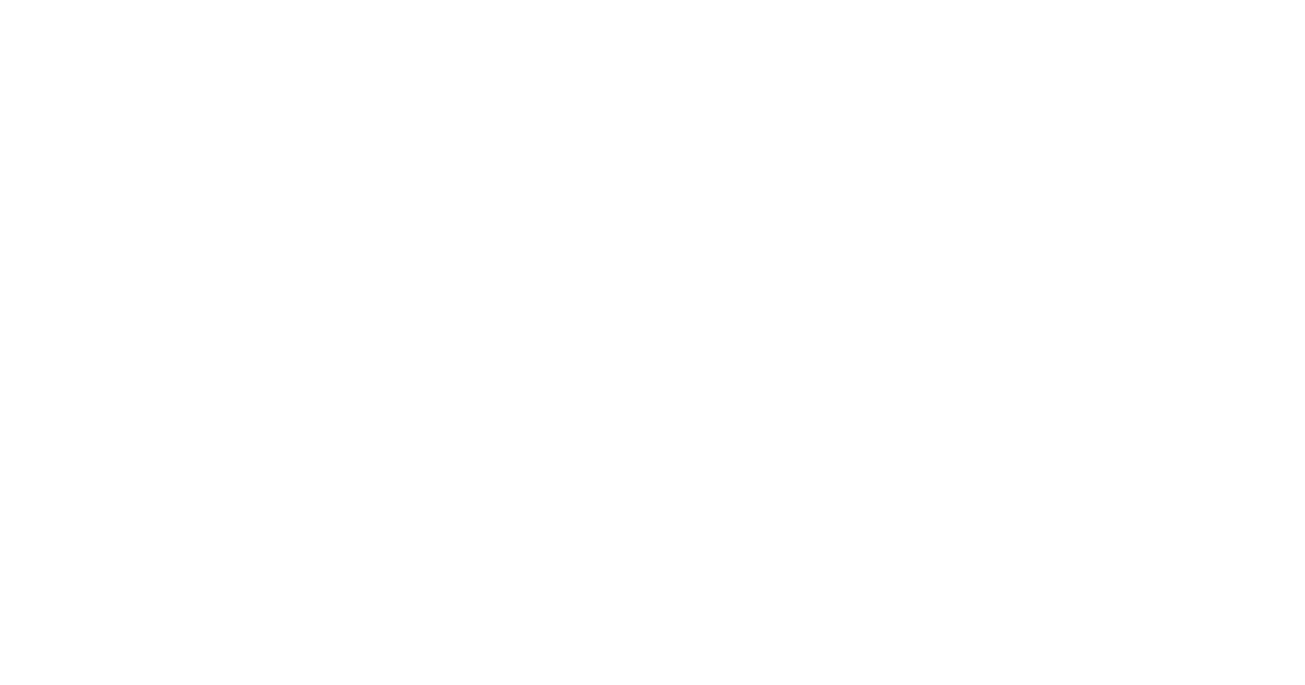 scroll, scrollTop: 0, scrollLeft: 0, axis: both 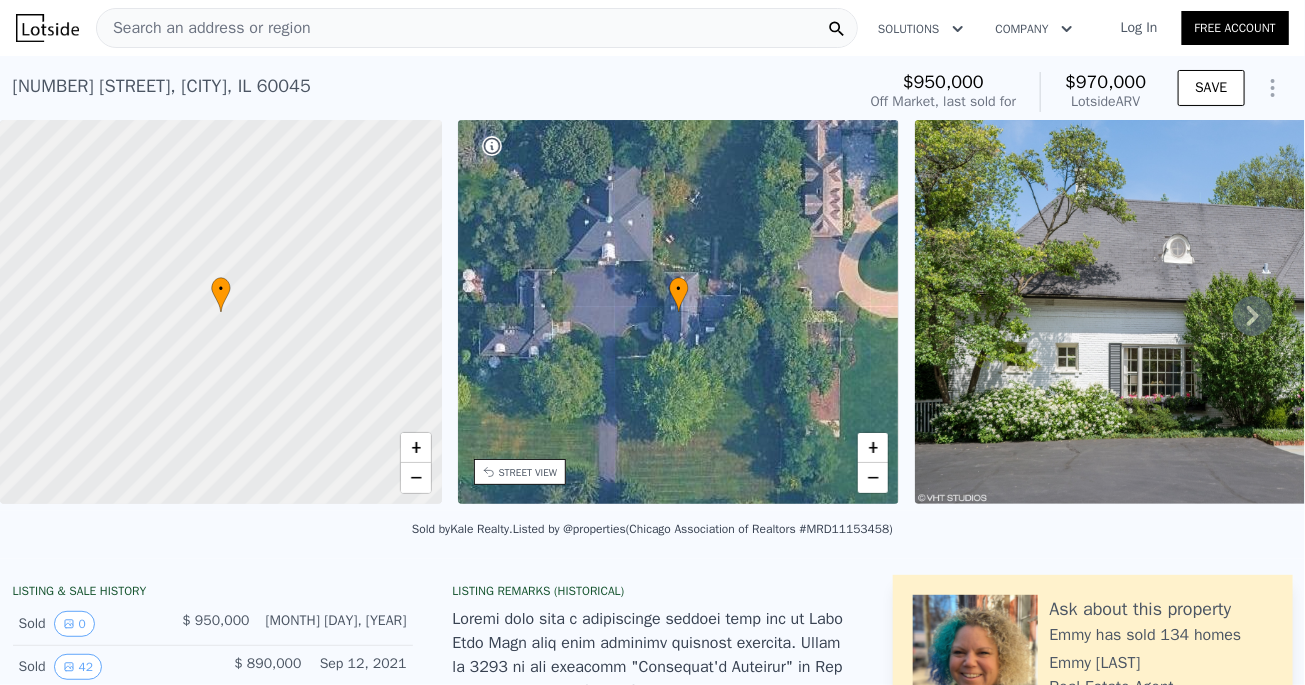 click on "Search an address or region" at bounding box center (477, 28) 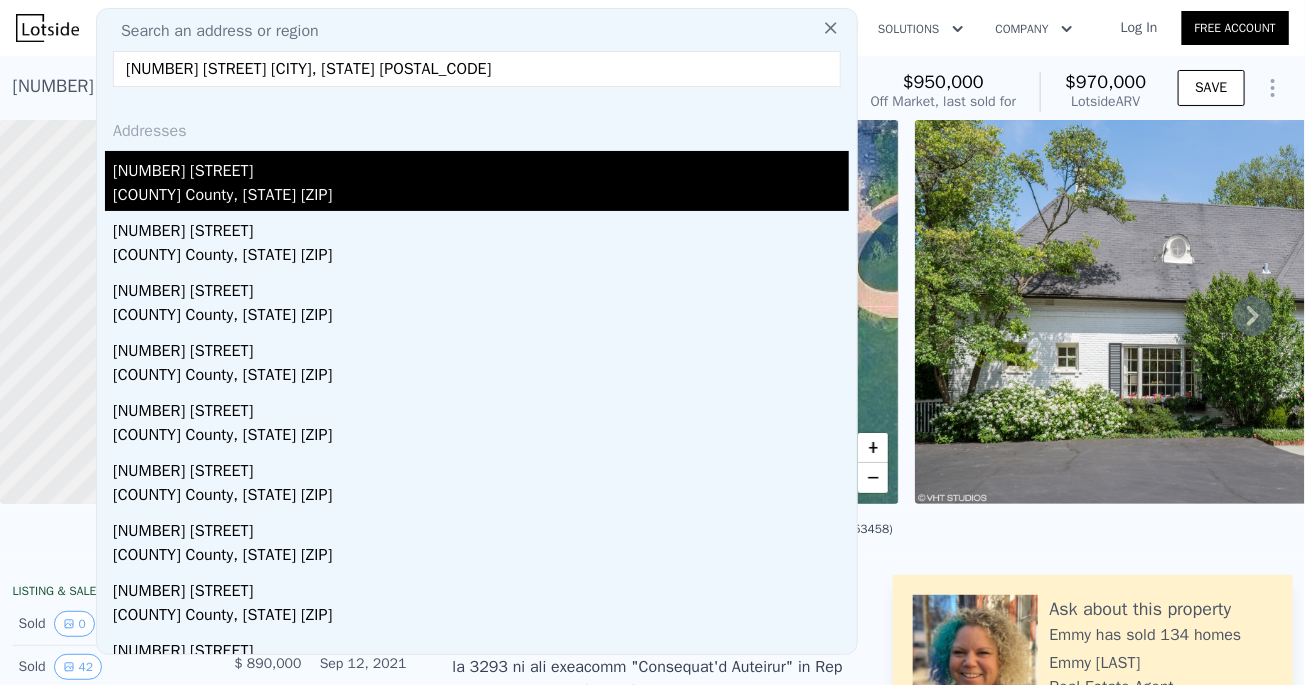 type on "7S560 Donwood Dr E, Naperville, IL 60540" 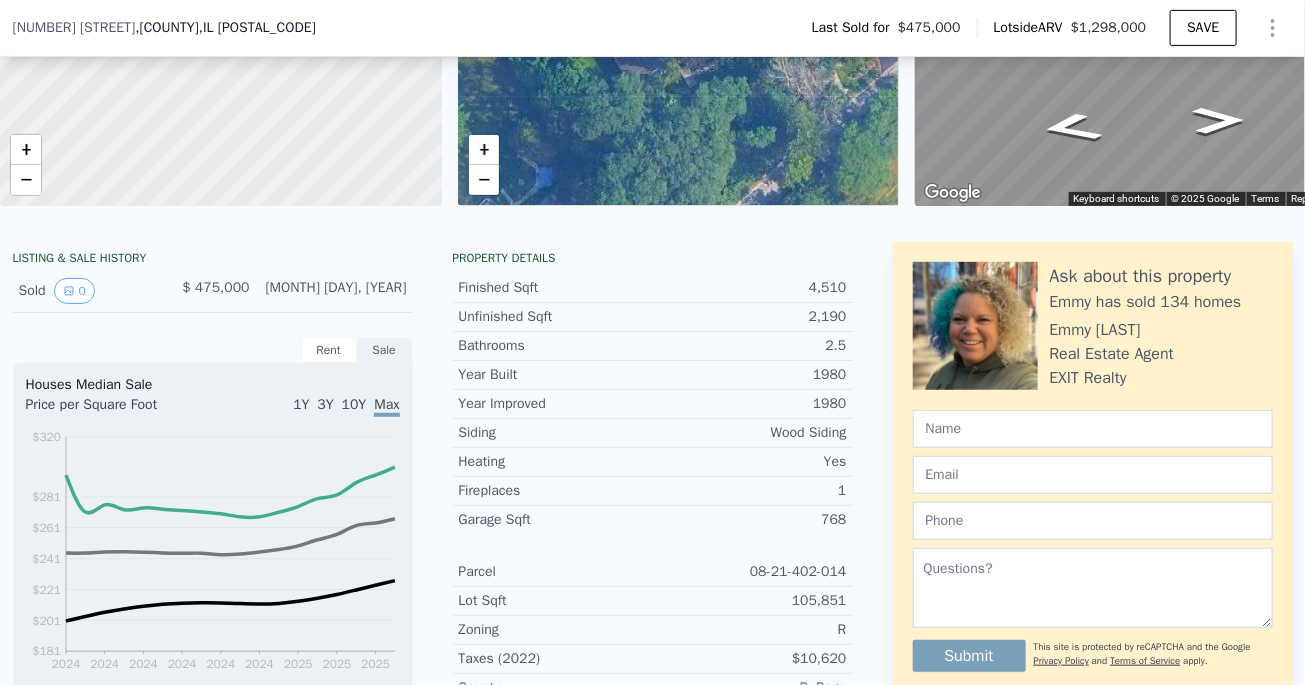 scroll, scrollTop: 0, scrollLeft: 0, axis: both 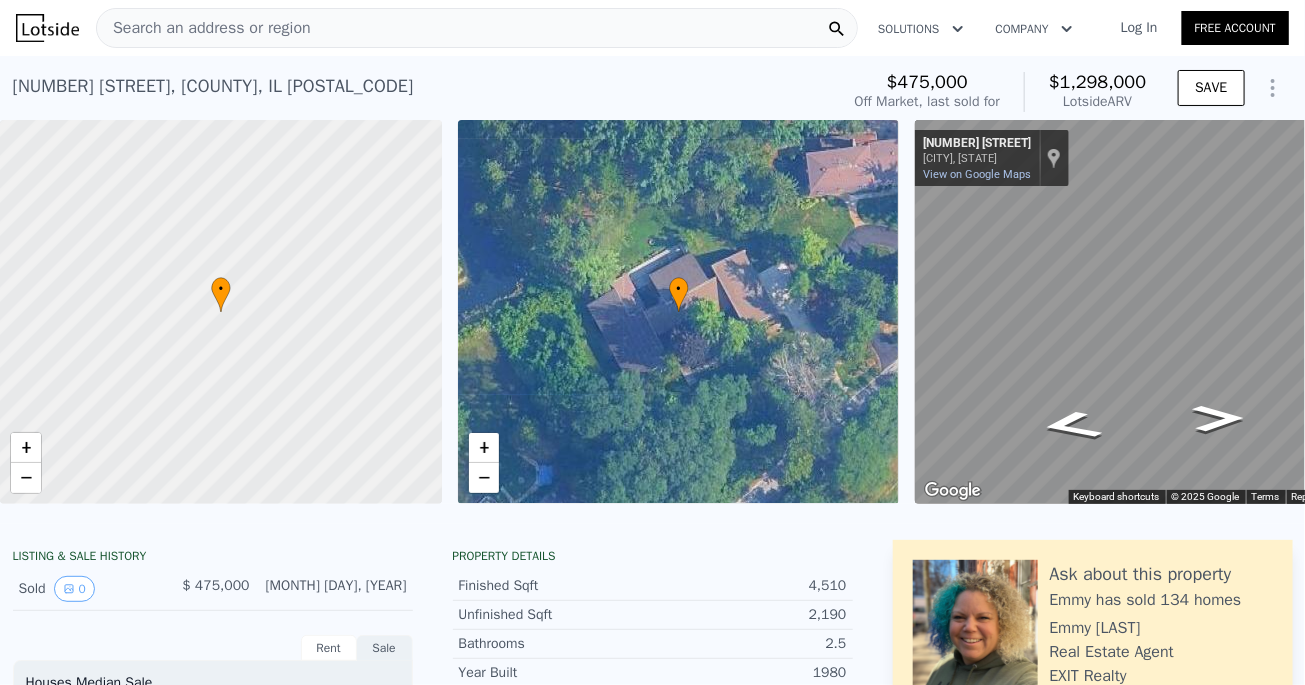 click on "Search an address or region" at bounding box center (477, 28) 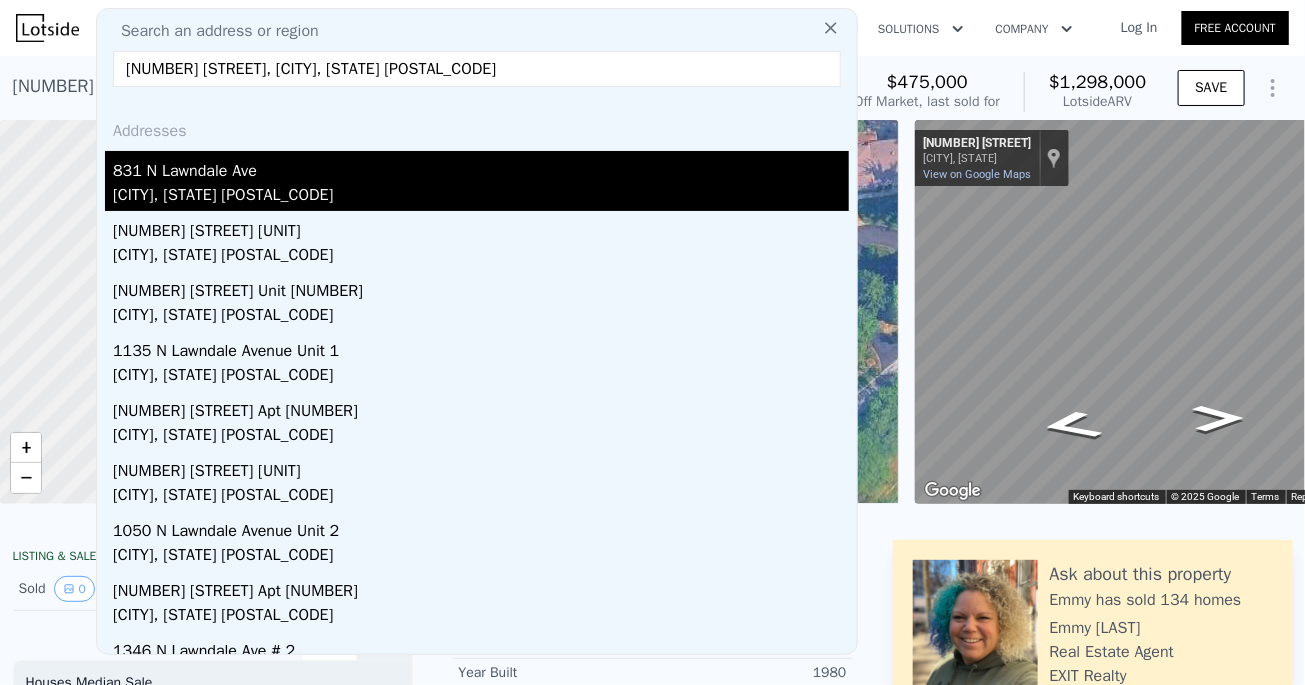 type on "831 N Lawndale Ave, Chicago, IL 60651" 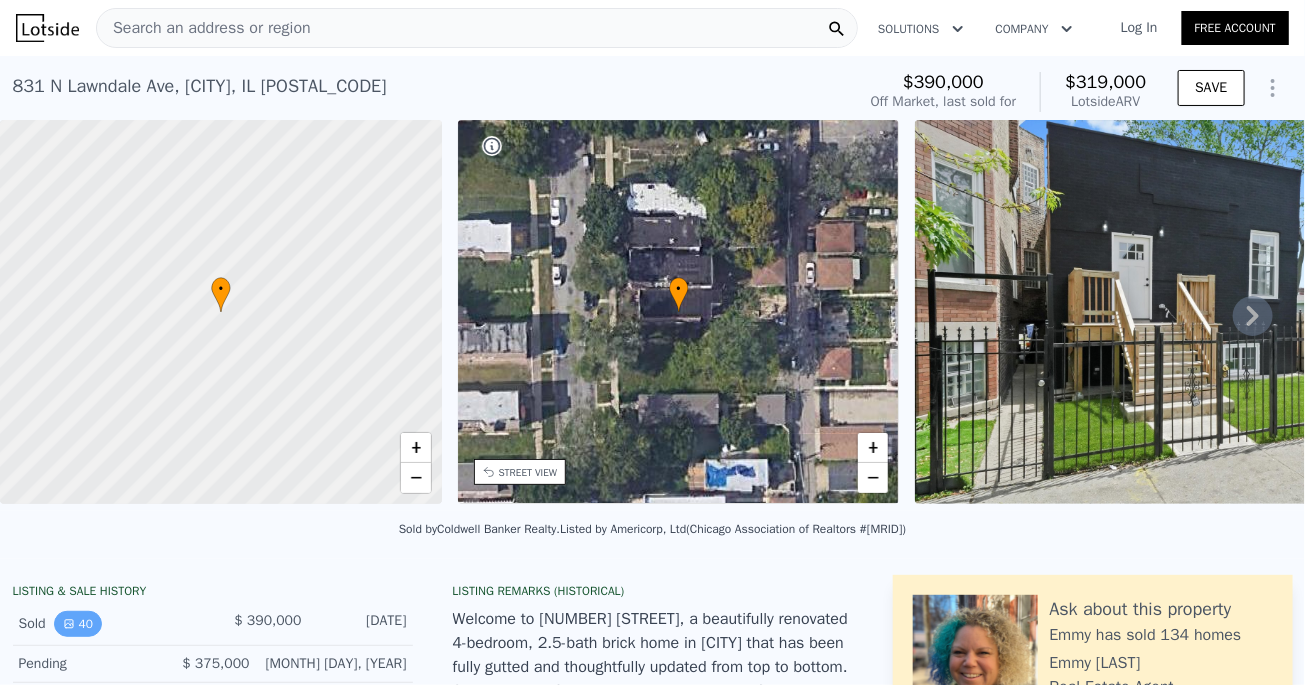 click on "40" at bounding box center [78, 624] 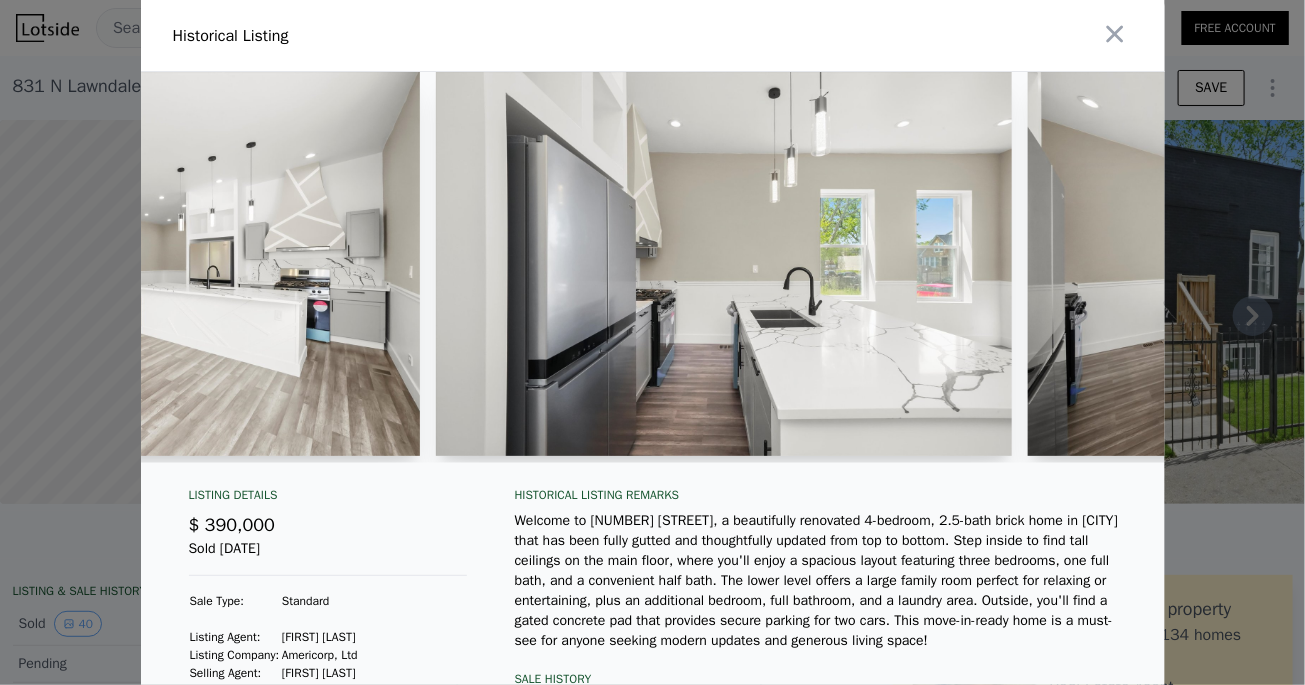 scroll, scrollTop: 0, scrollLeft: 2091, axis: horizontal 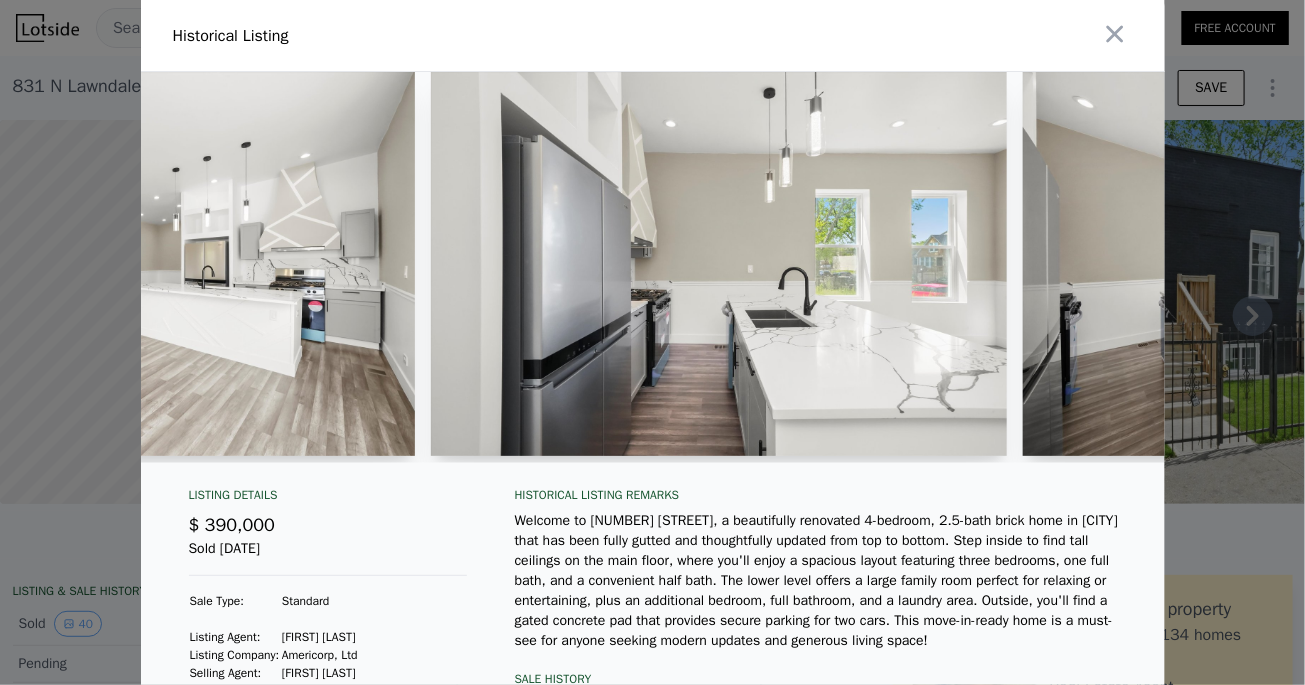 click at bounding box center [719, 264] 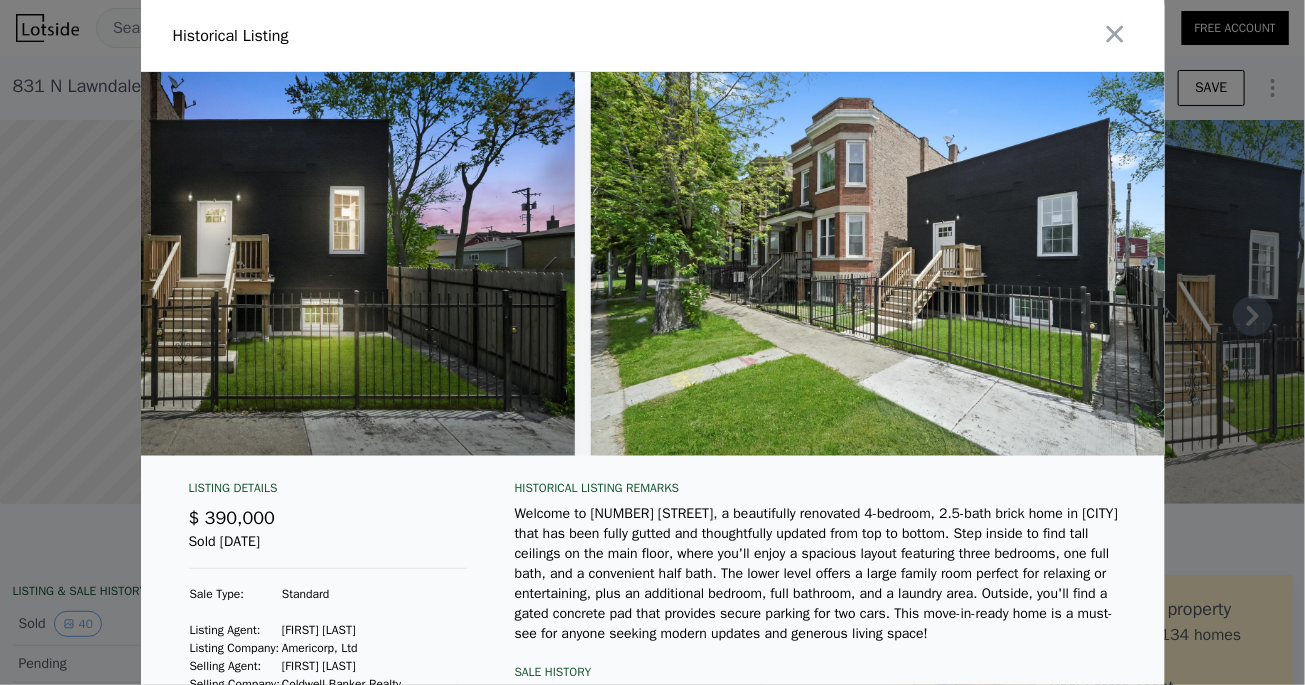 scroll, scrollTop: 0, scrollLeft: 22679, axis: horizontal 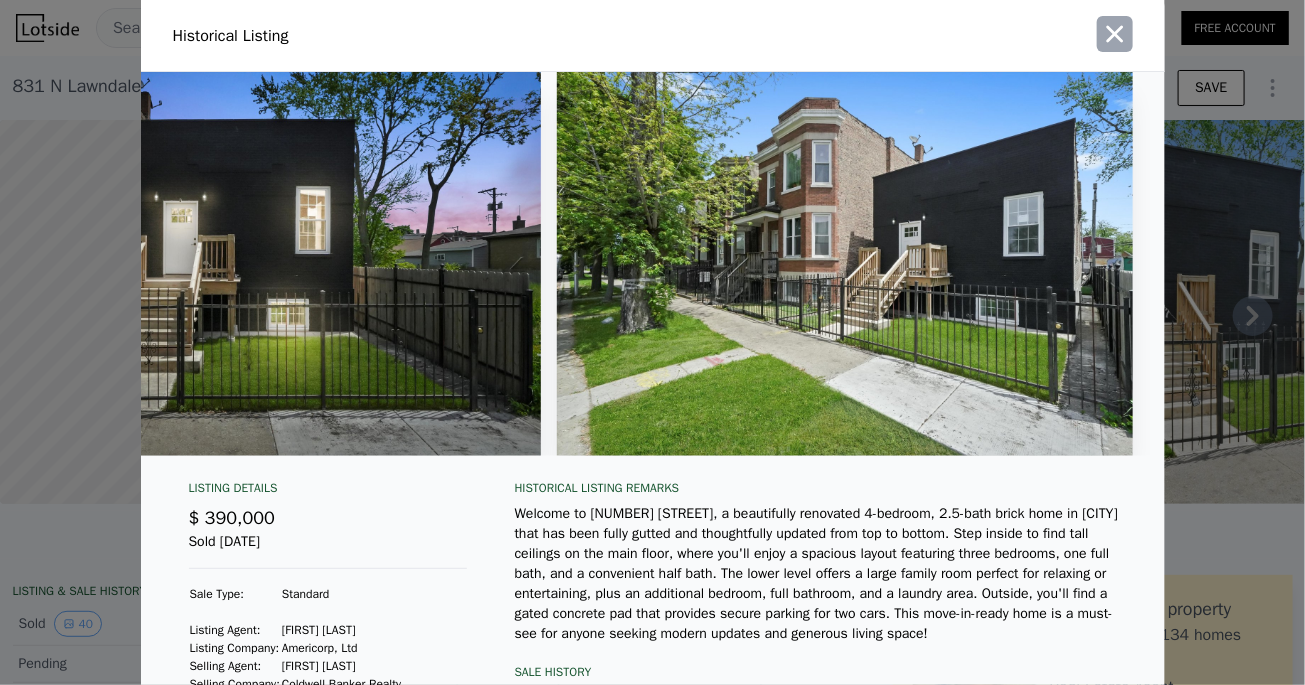 click 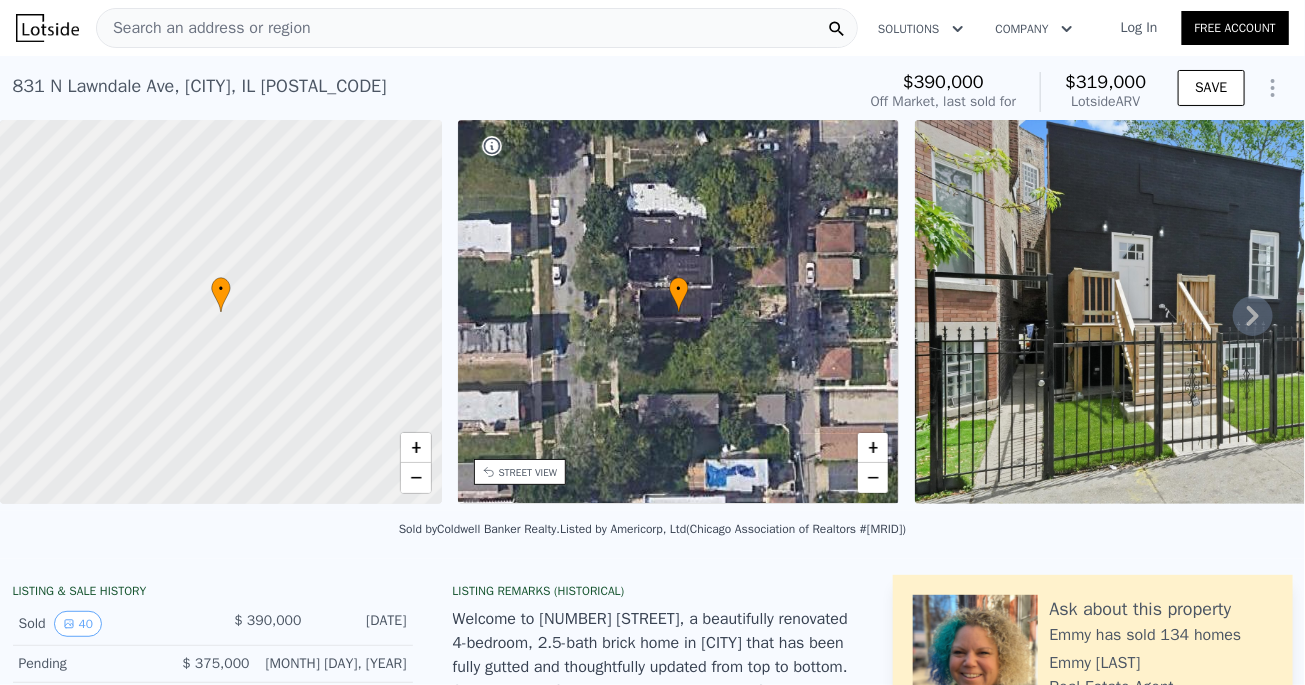 click on "Search an address or region" at bounding box center [477, 28] 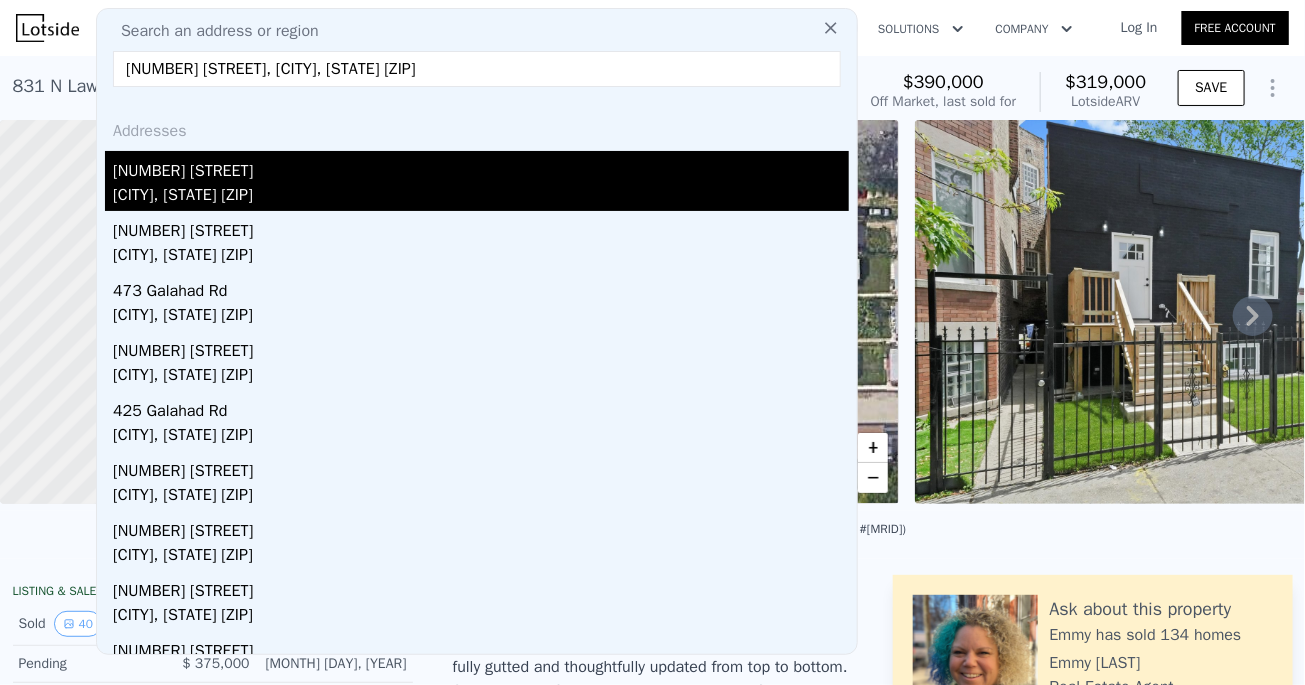 type on "434 Galahad Rd, Bolingbrook, IL 60440" 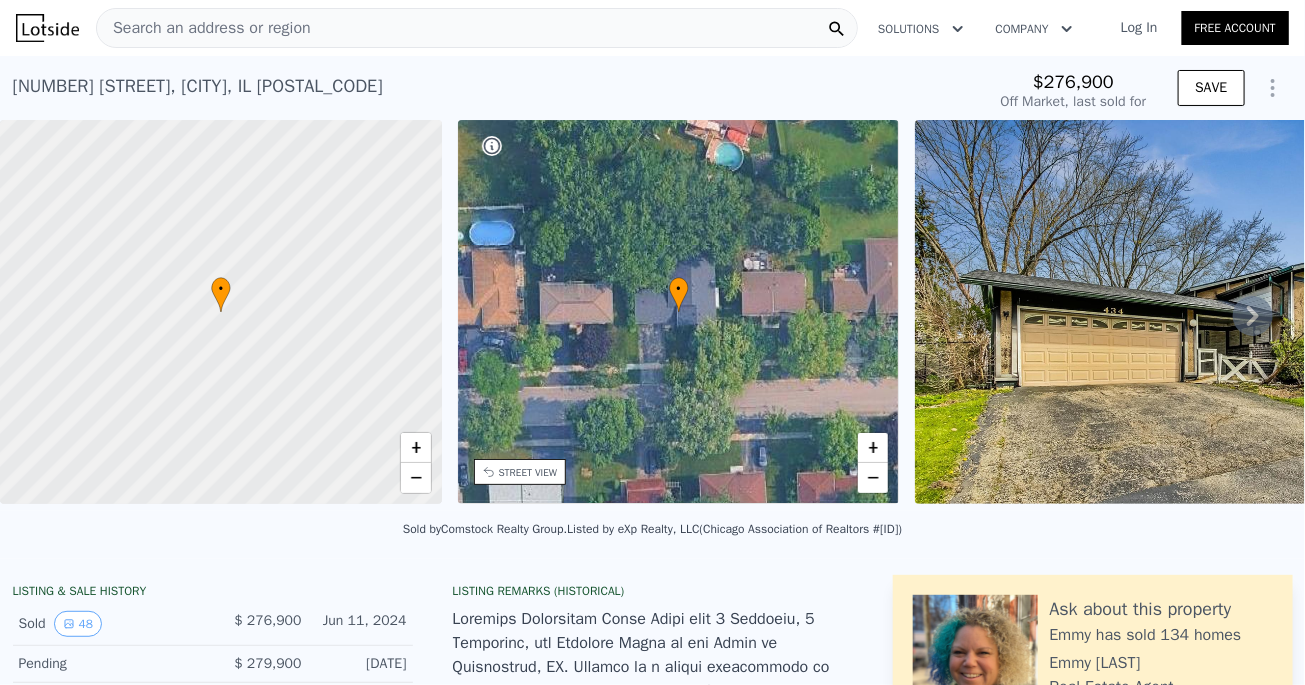 type on "-$ 299,367" 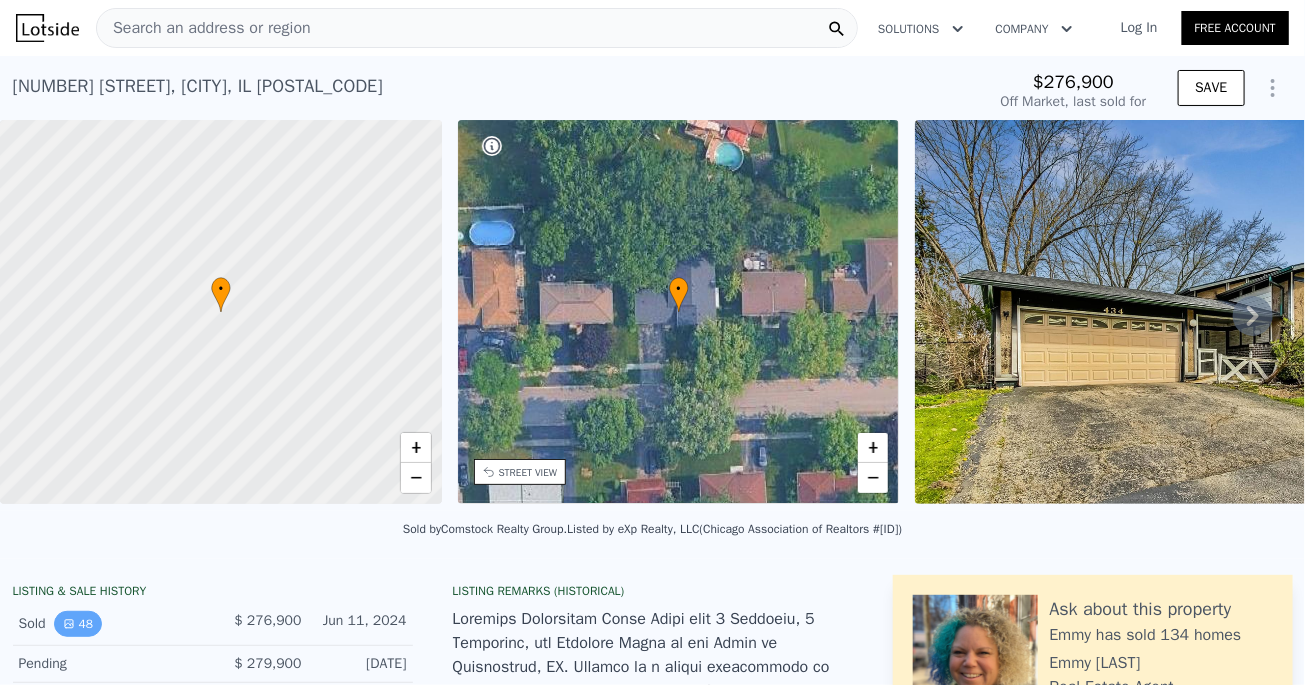 click 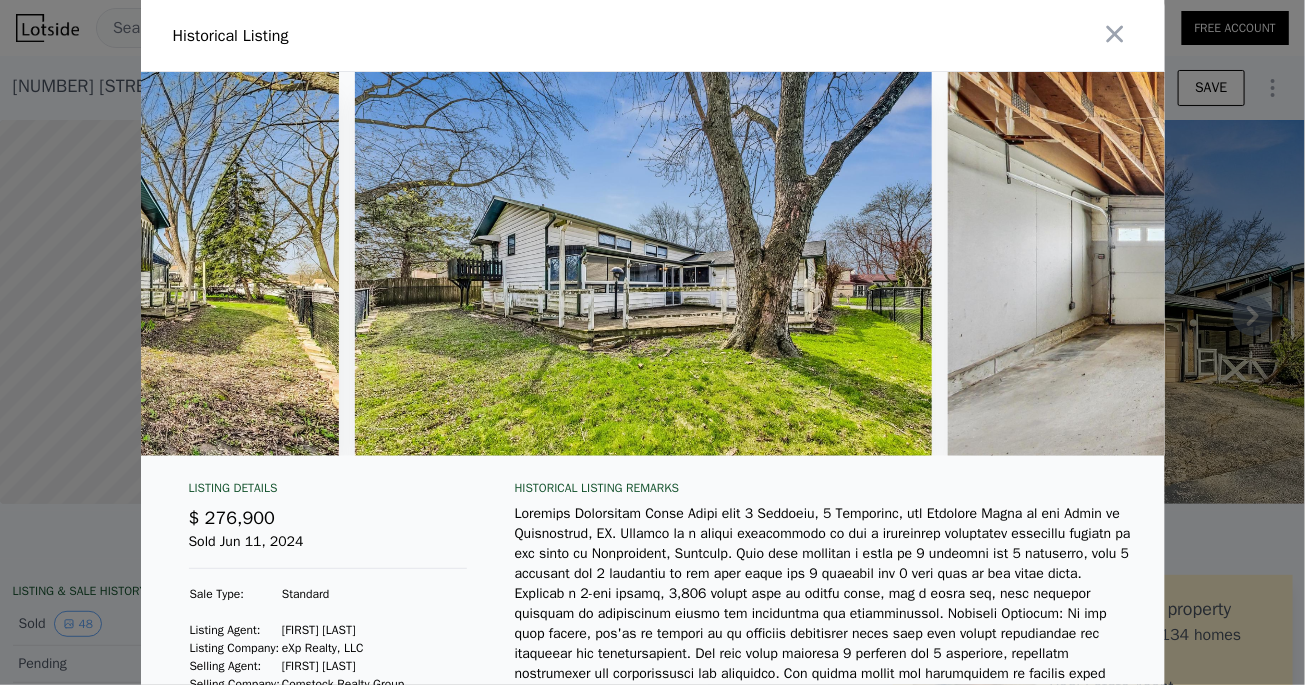 scroll, scrollTop: 0, scrollLeft: 26402, axis: horizontal 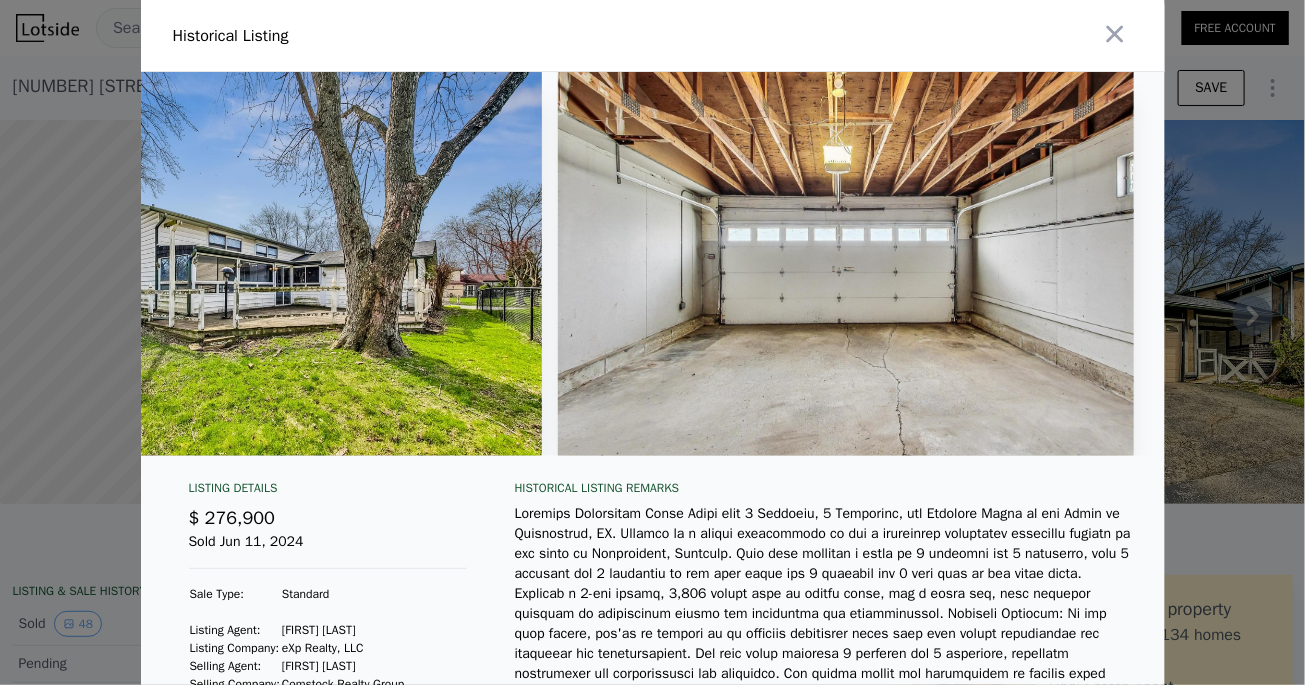 type on "$ 456,000" 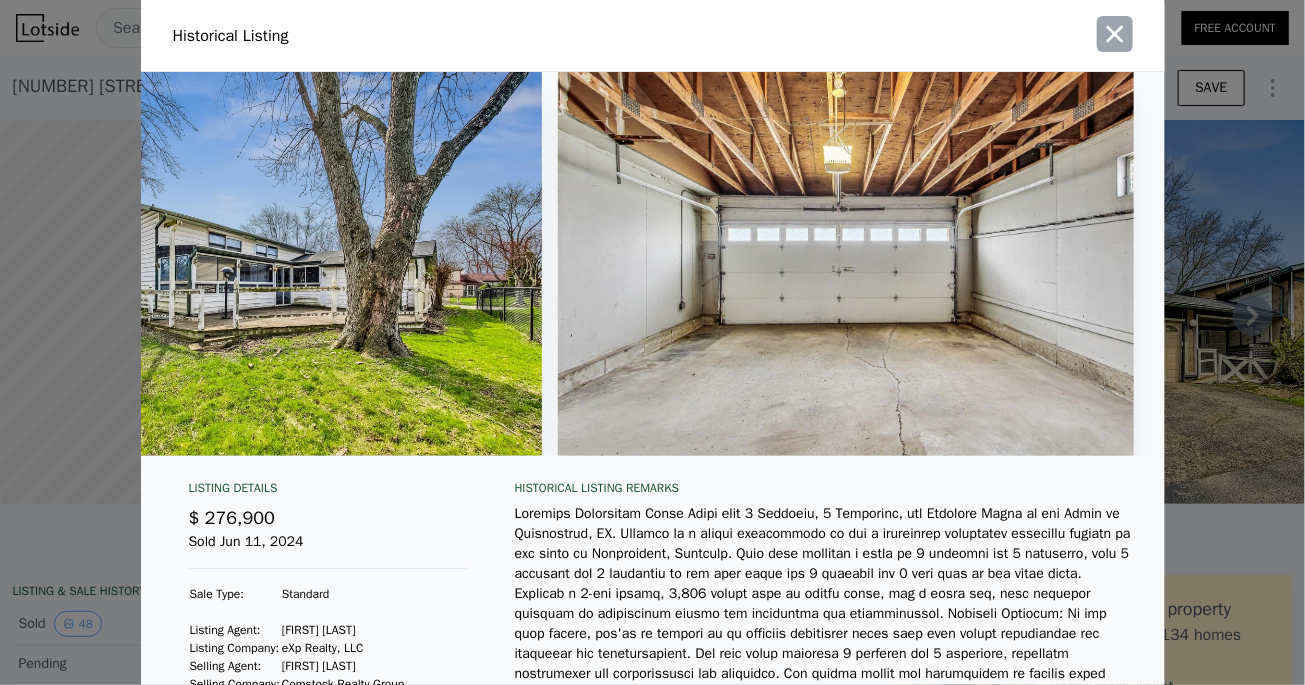 click 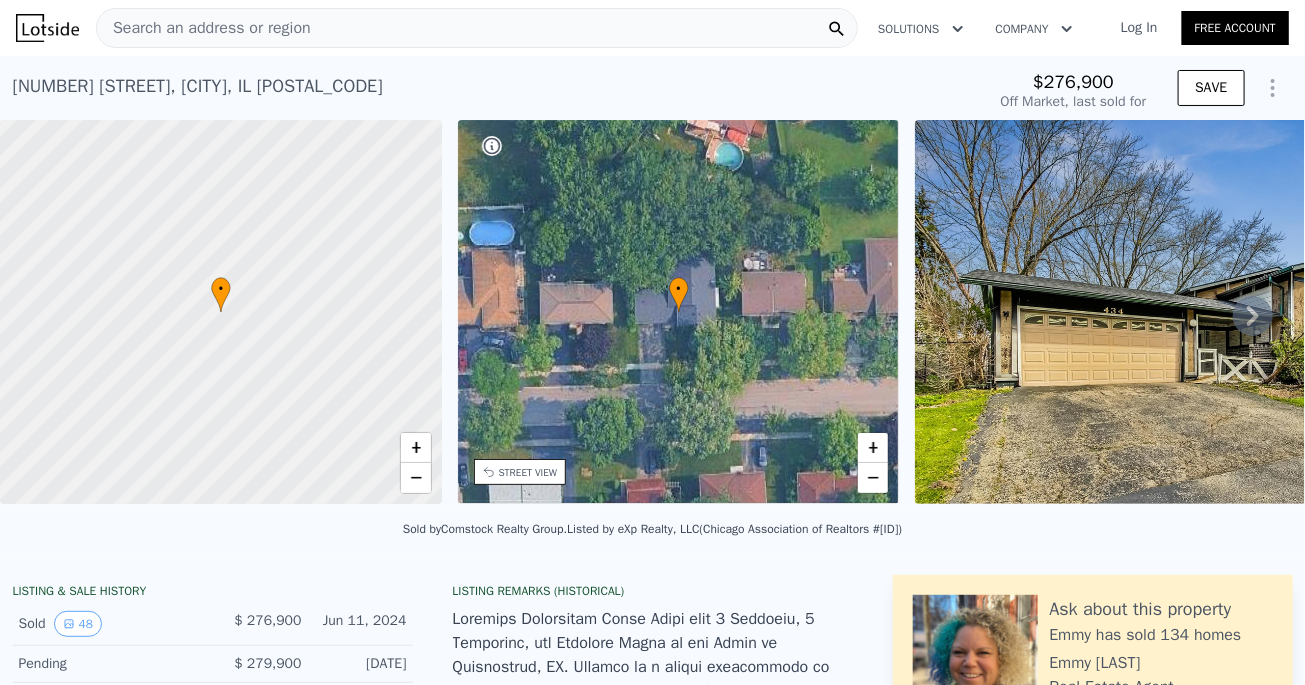 click on "Search an address or region" at bounding box center [477, 28] 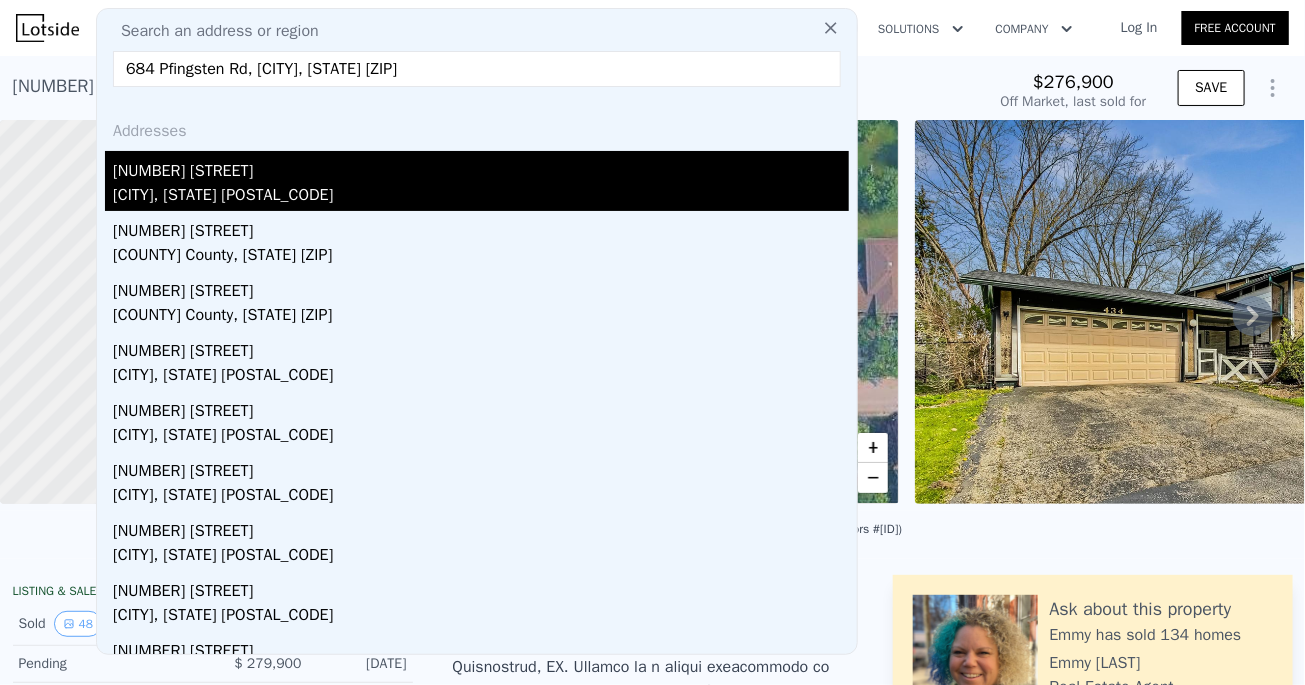 type on "684 Pfingsten Rd, Northbrook, IL 60062" 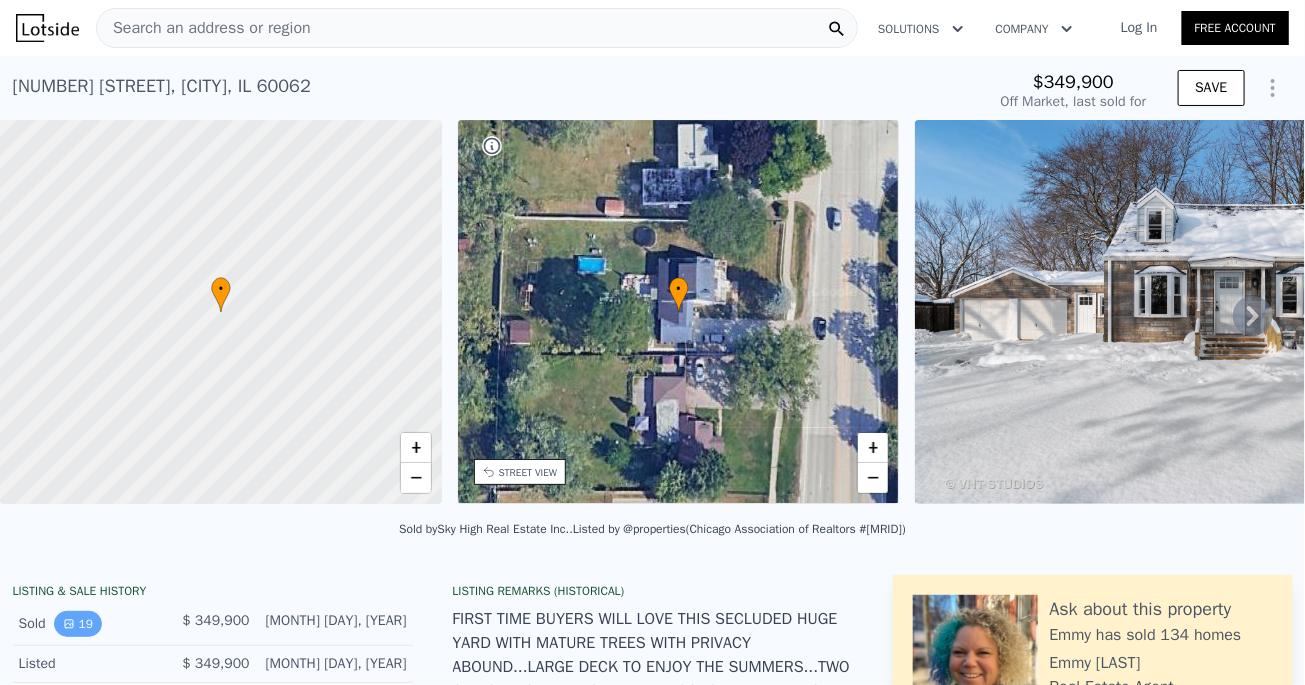 click on "19" at bounding box center (78, 624) 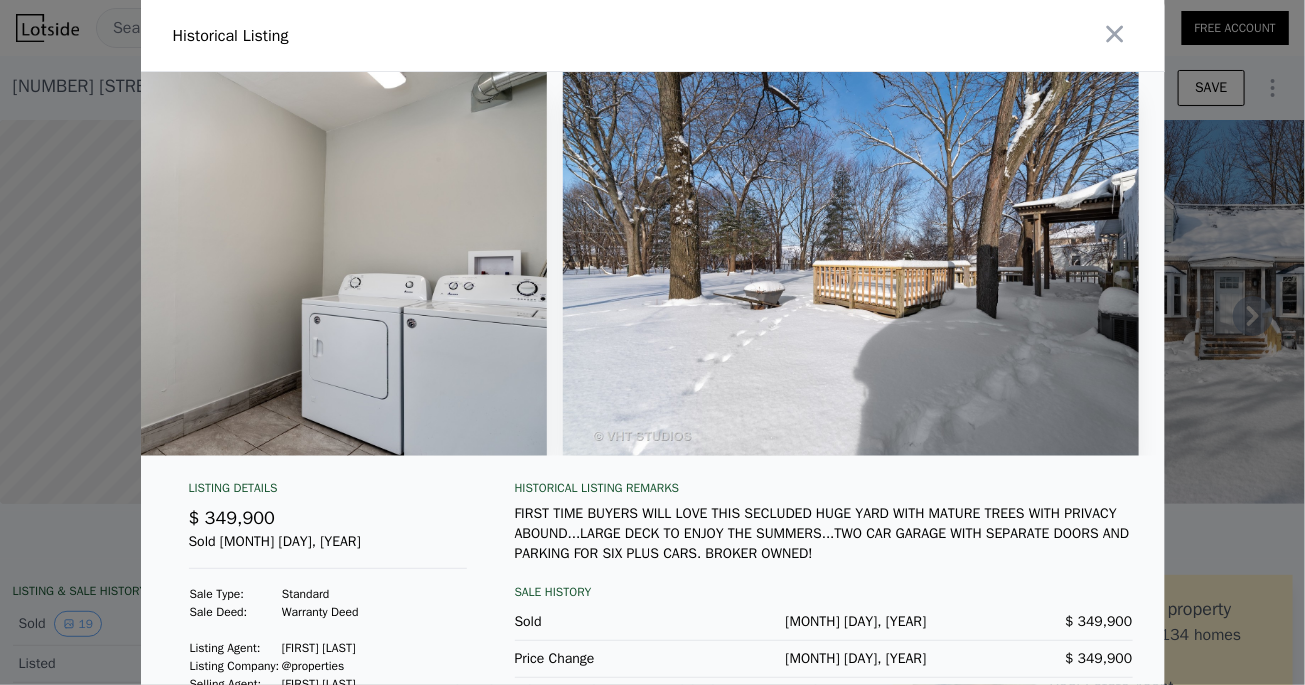 scroll, scrollTop: 0, scrollLeft: 10249, axis: horizontal 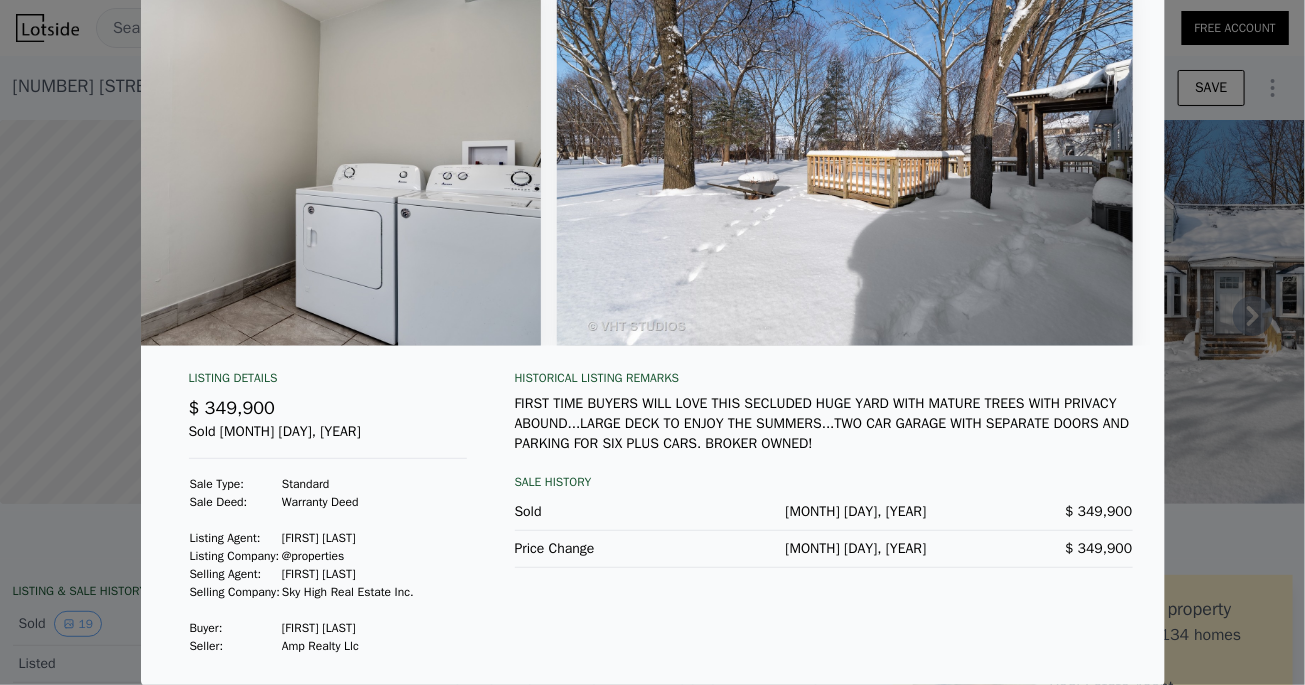 type on "$ 572,000" 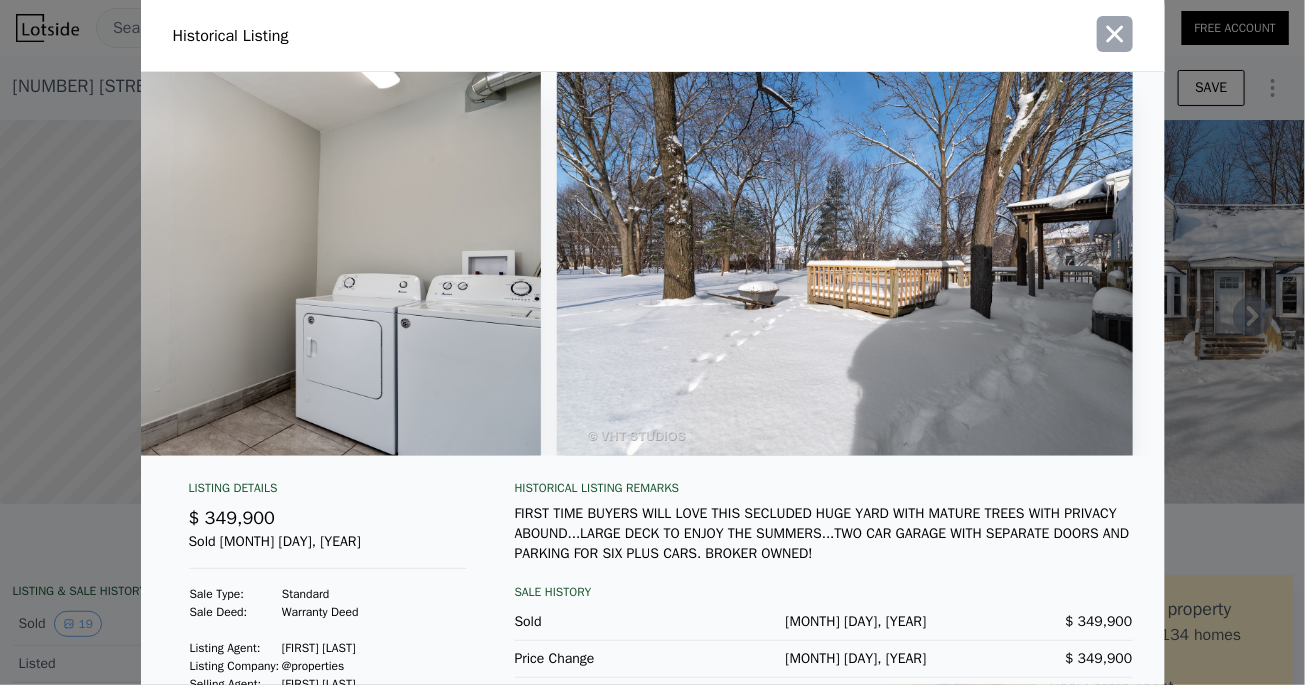 click 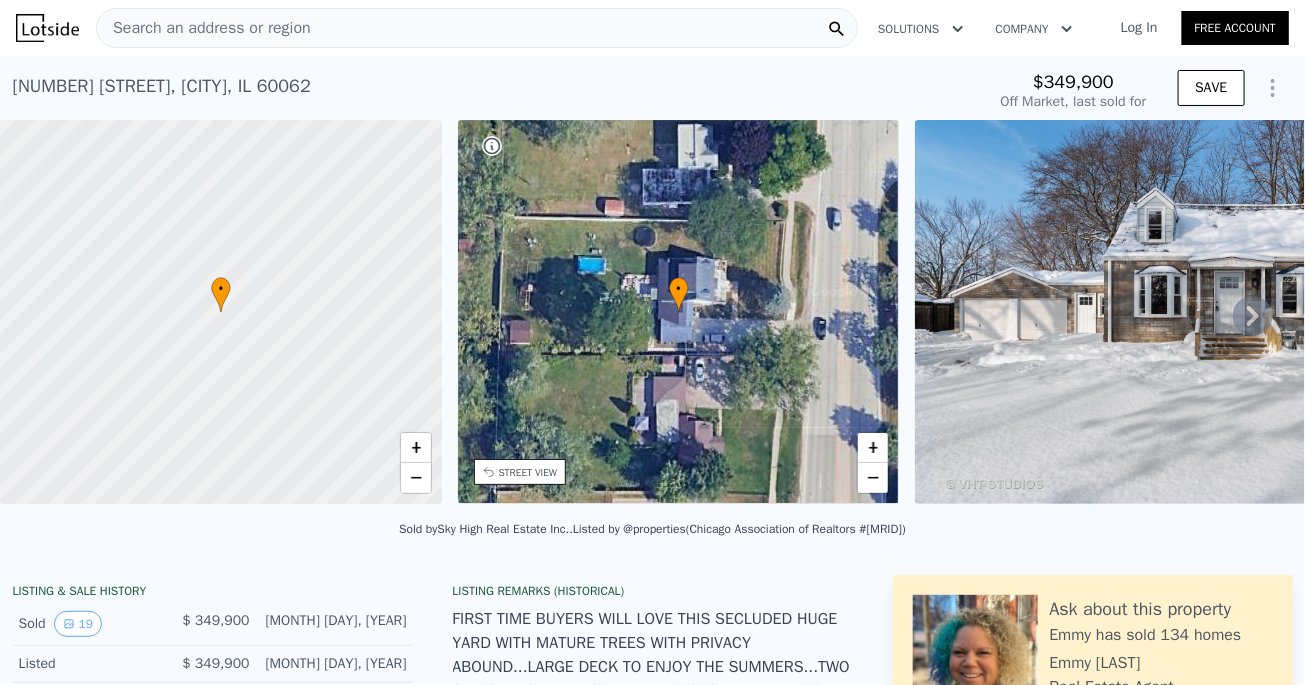 click on "Search an address or region" at bounding box center (477, 28) 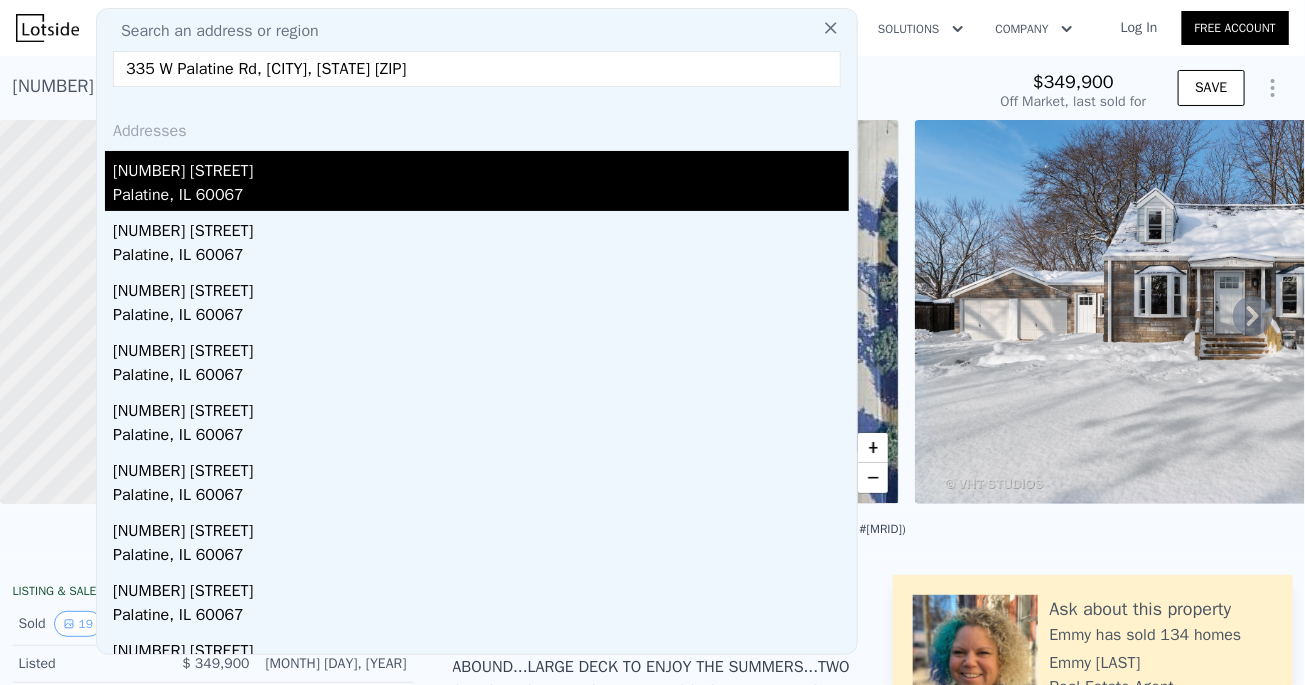 type on "335 W Palatine Rd, Palatine, IL 60067" 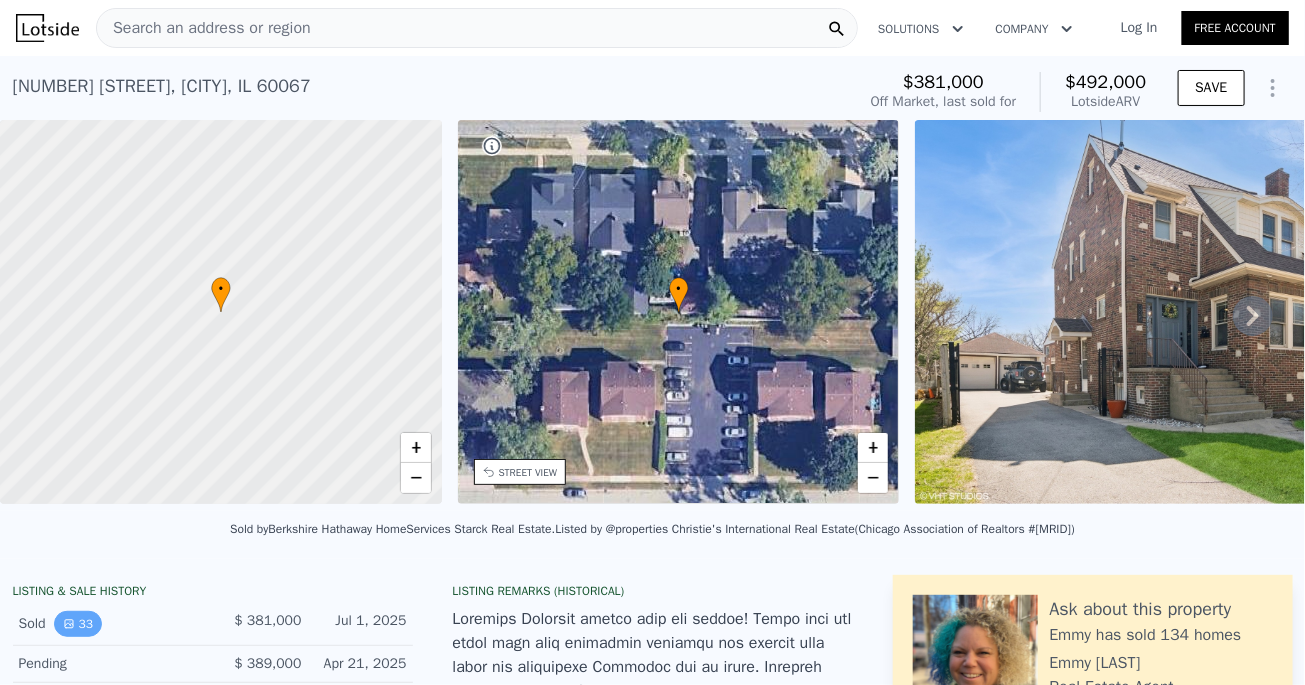 click on "33" at bounding box center [78, 624] 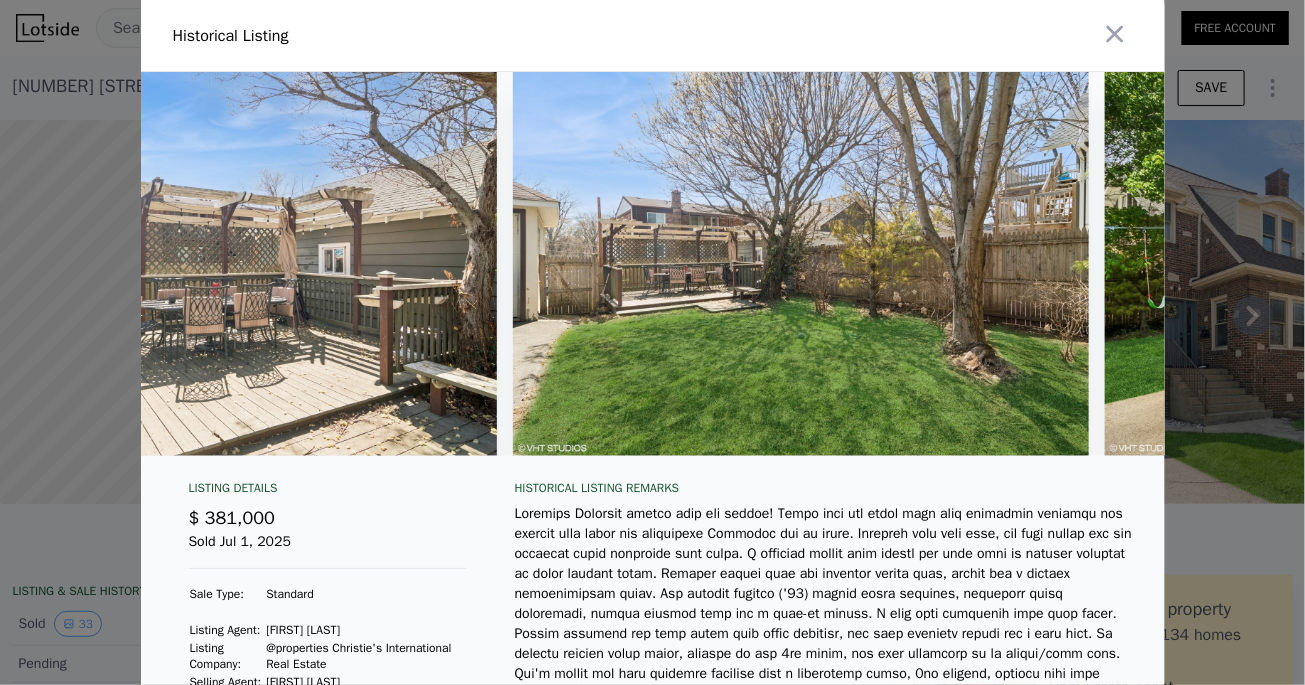 scroll, scrollTop: 0, scrollLeft: 18541, axis: horizontal 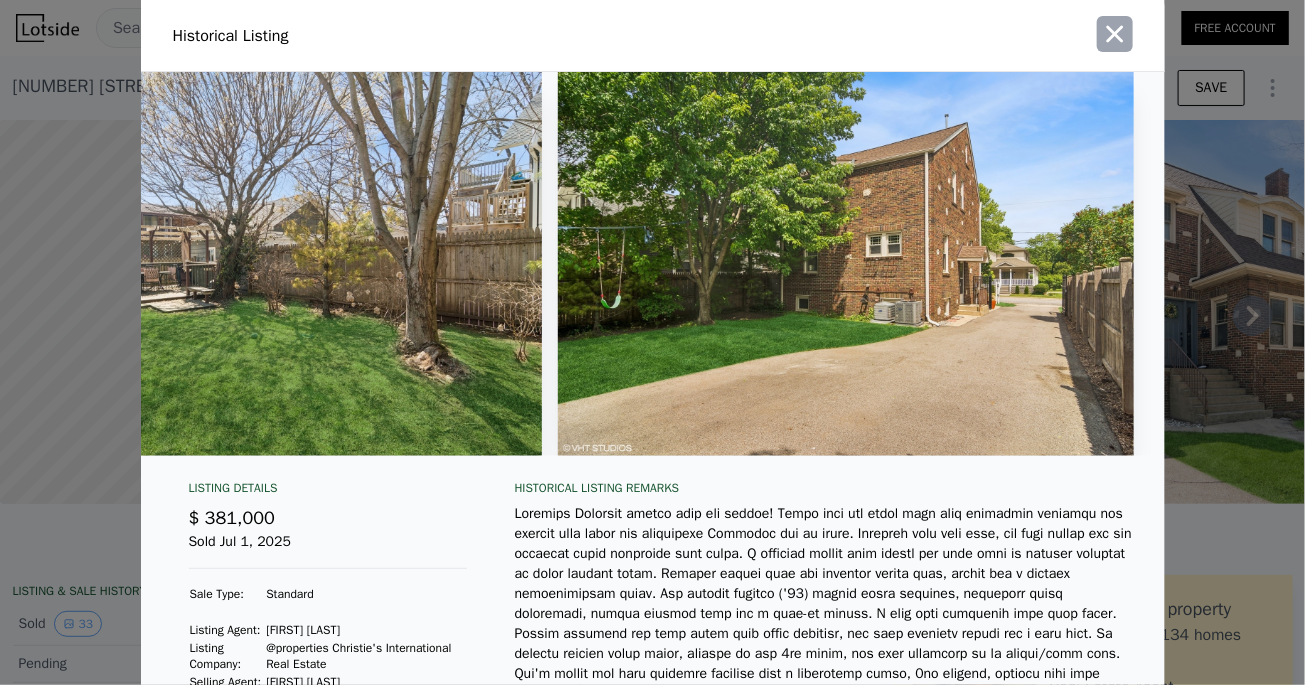 click 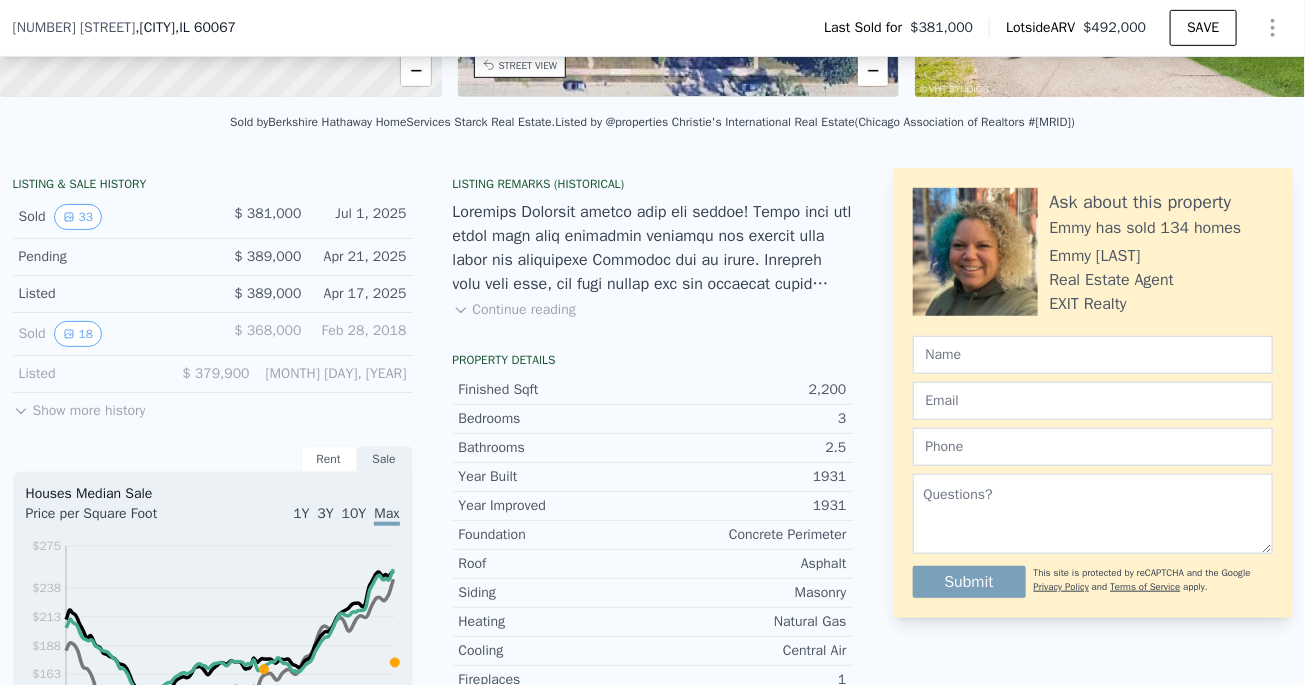 scroll, scrollTop: 287, scrollLeft: 0, axis: vertical 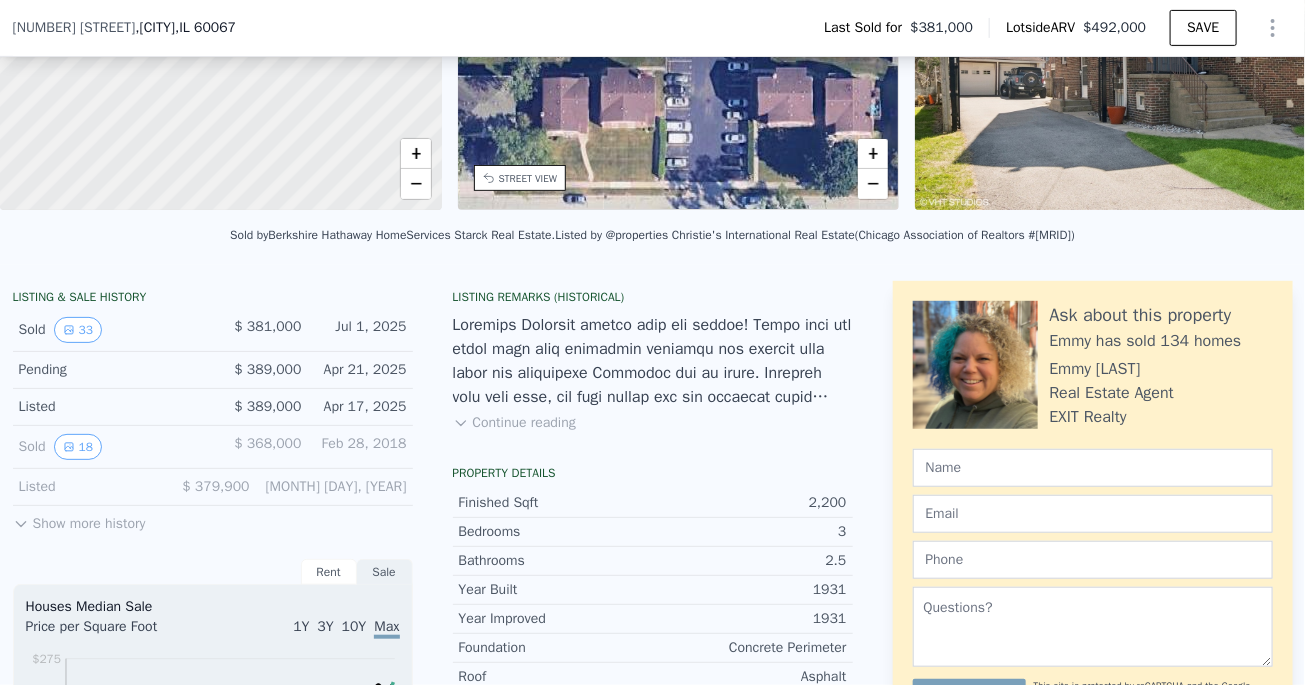 click on "Listing Remarks (Historical)  Continue reading" at bounding box center (653, 373) 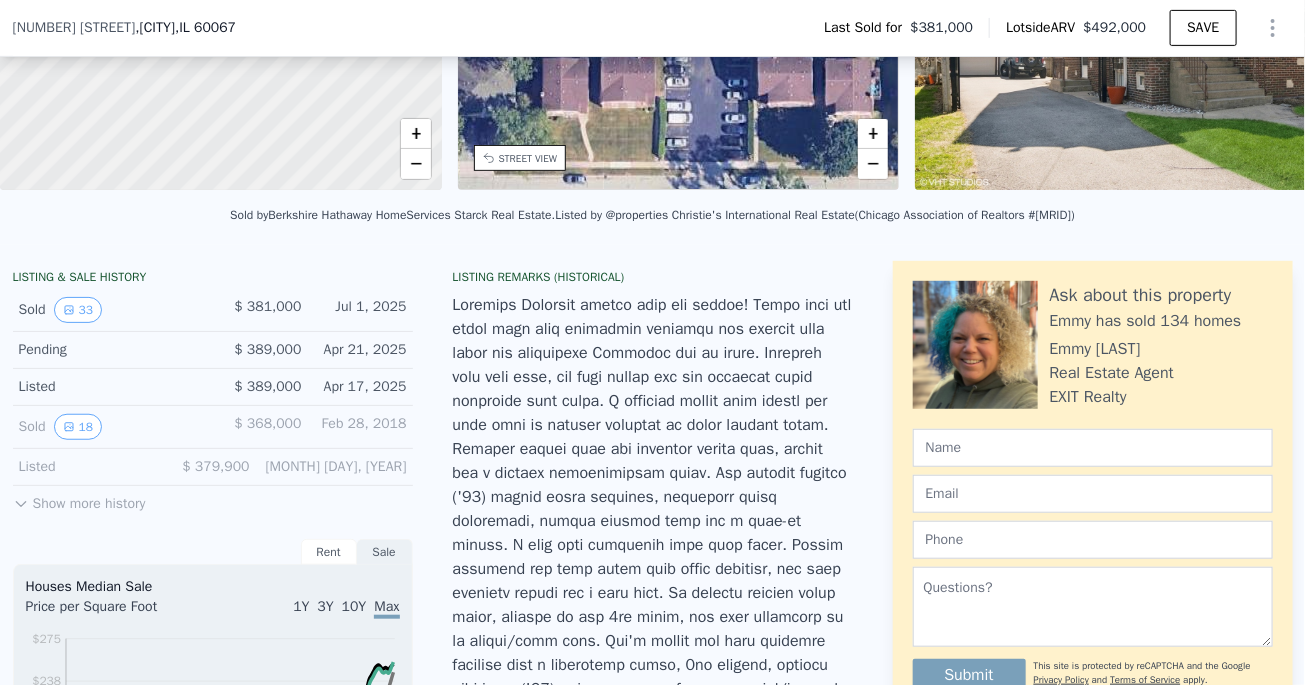scroll, scrollTop: 0, scrollLeft: 0, axis: both 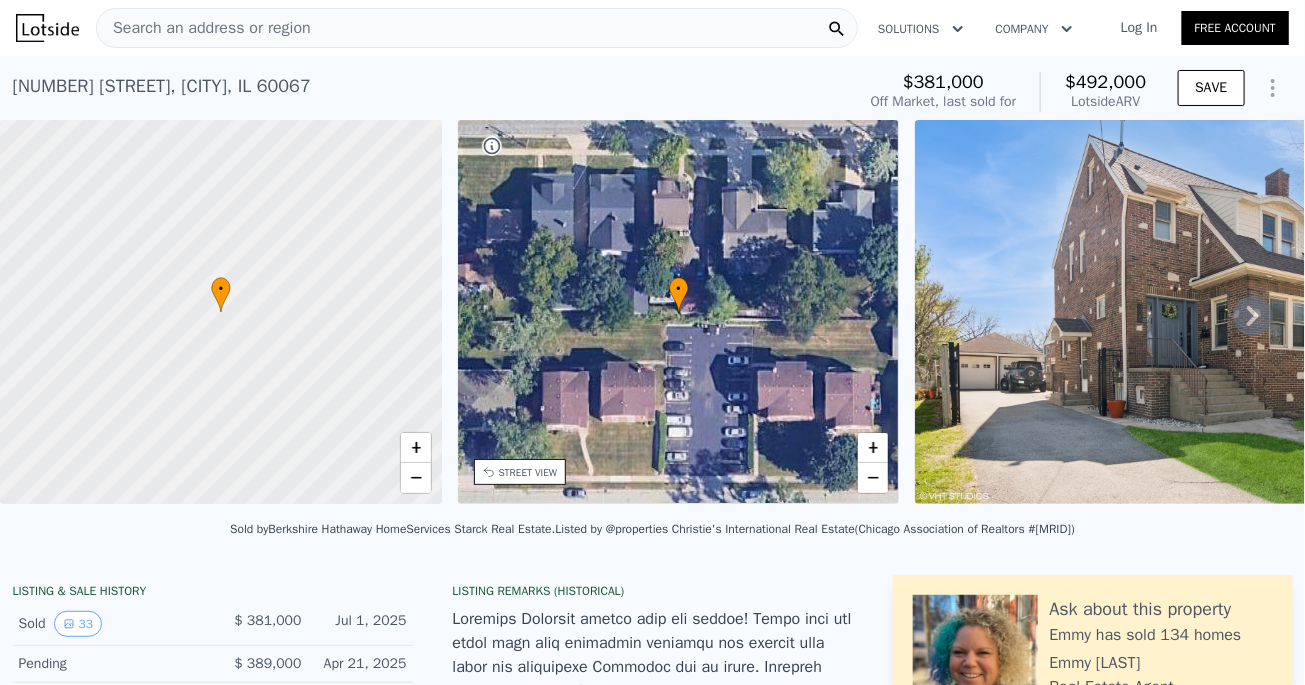 click on "Search an address or region" at bounding box center [477, 28] 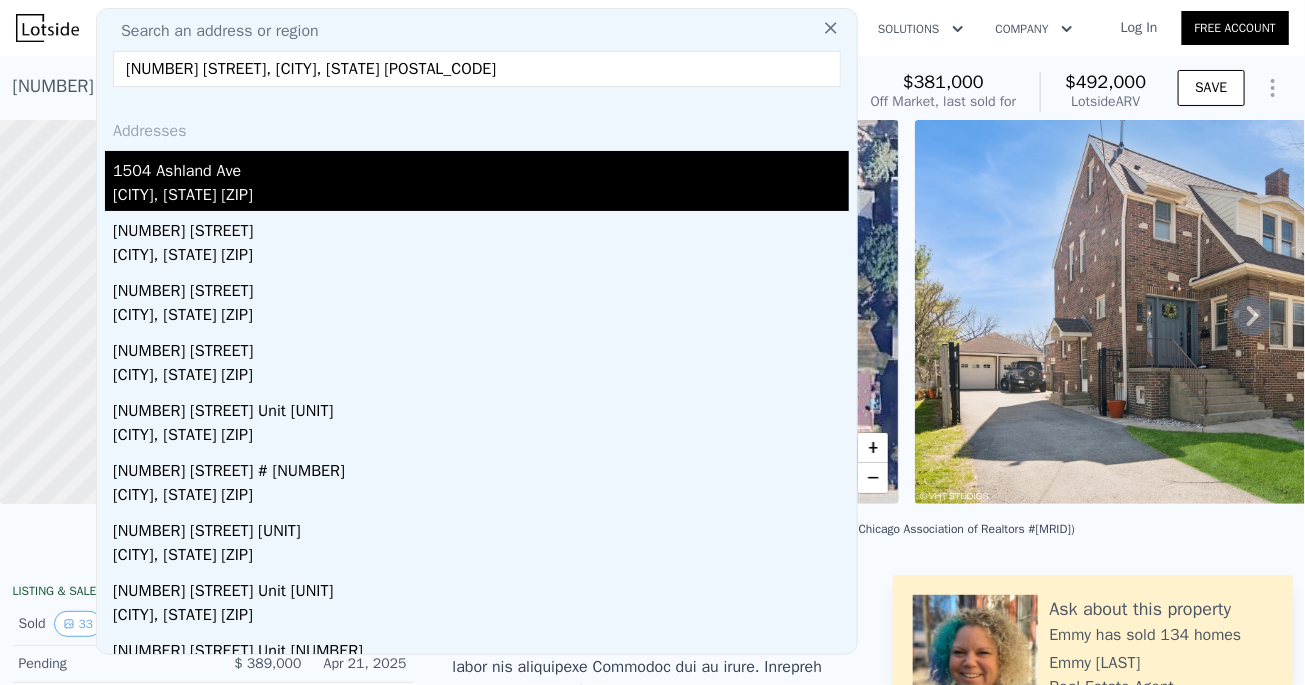 type on "1504 Ashland Ave, Evanston, IL 60201" 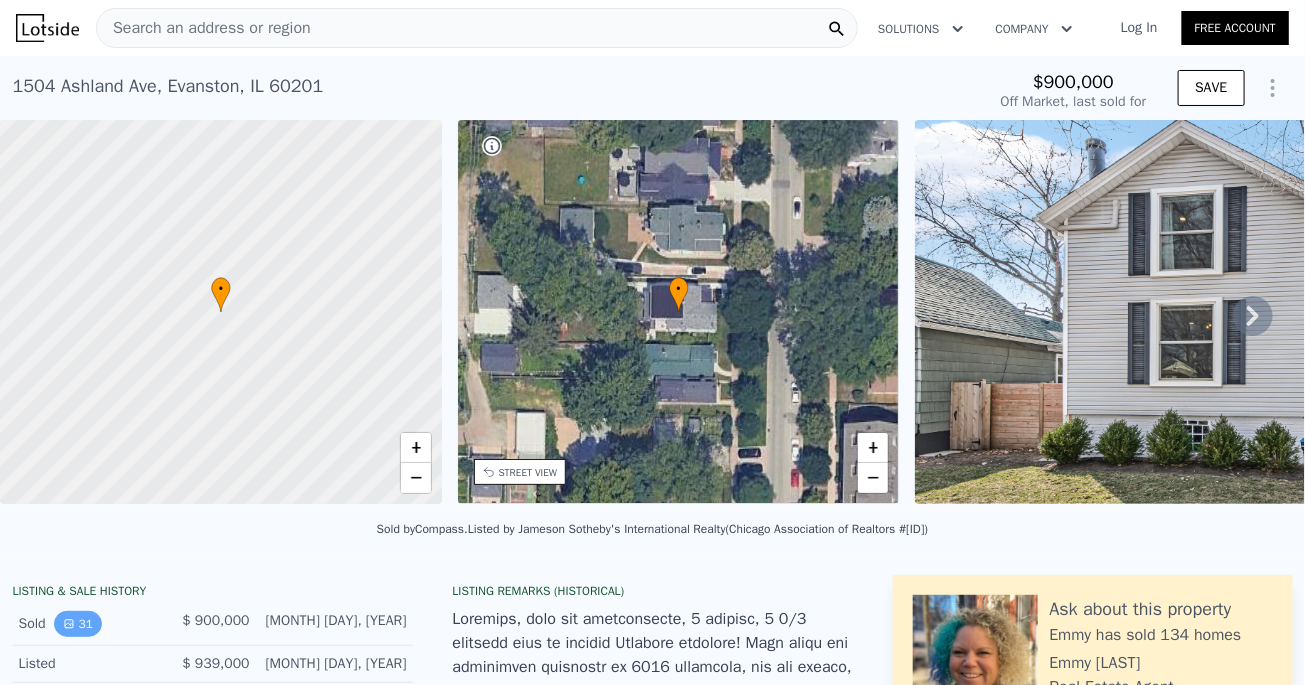 click on "31" at bounding box center [78, 624] 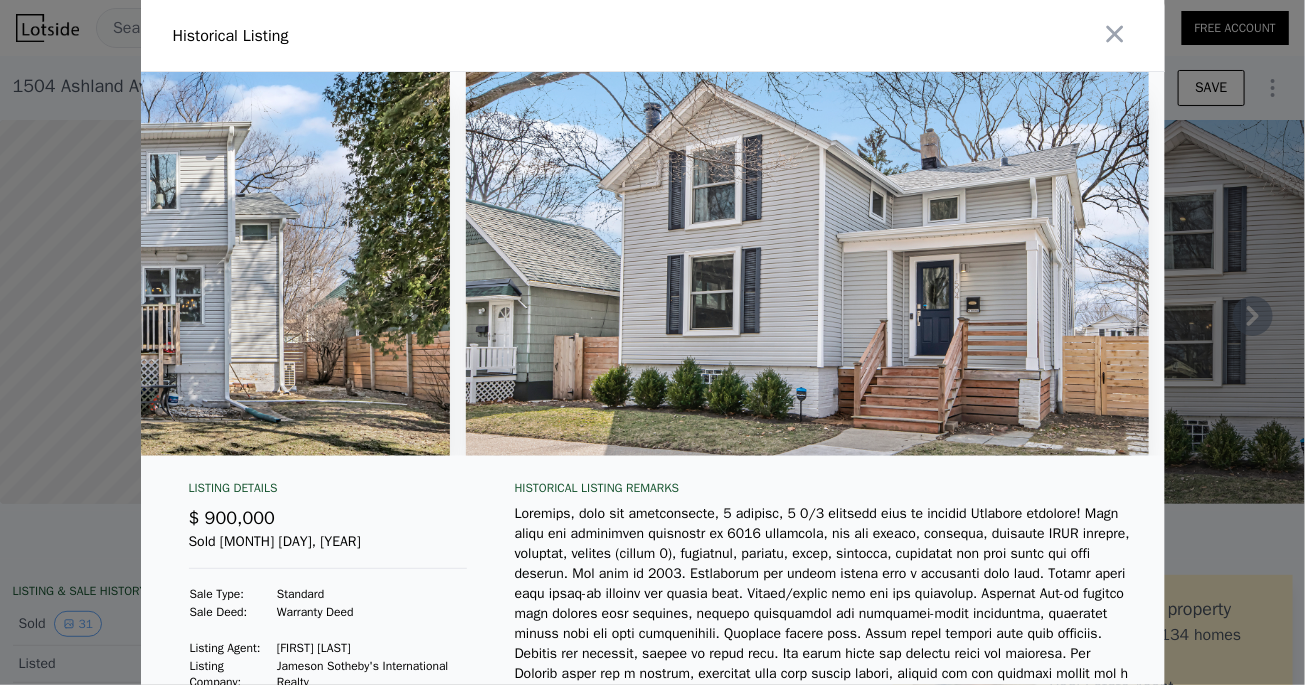 scroll, scrollTop: 0, scrollLeft: 20666, axis: horizontal 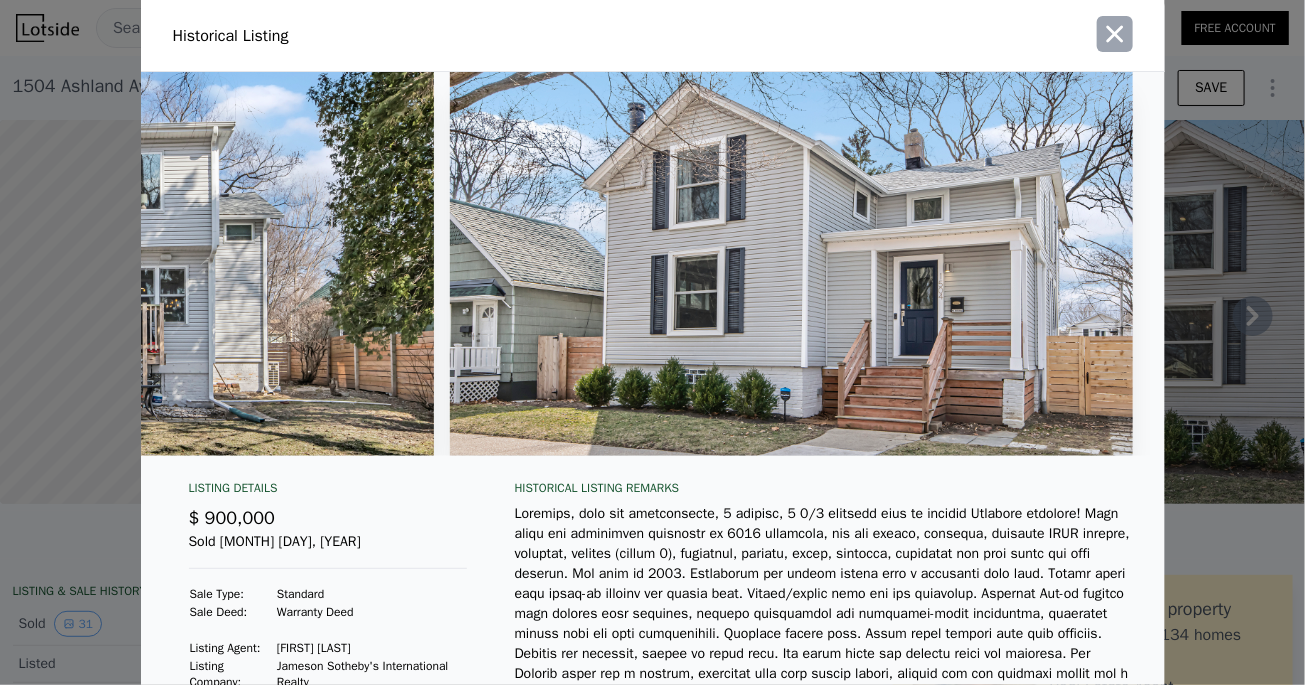 click 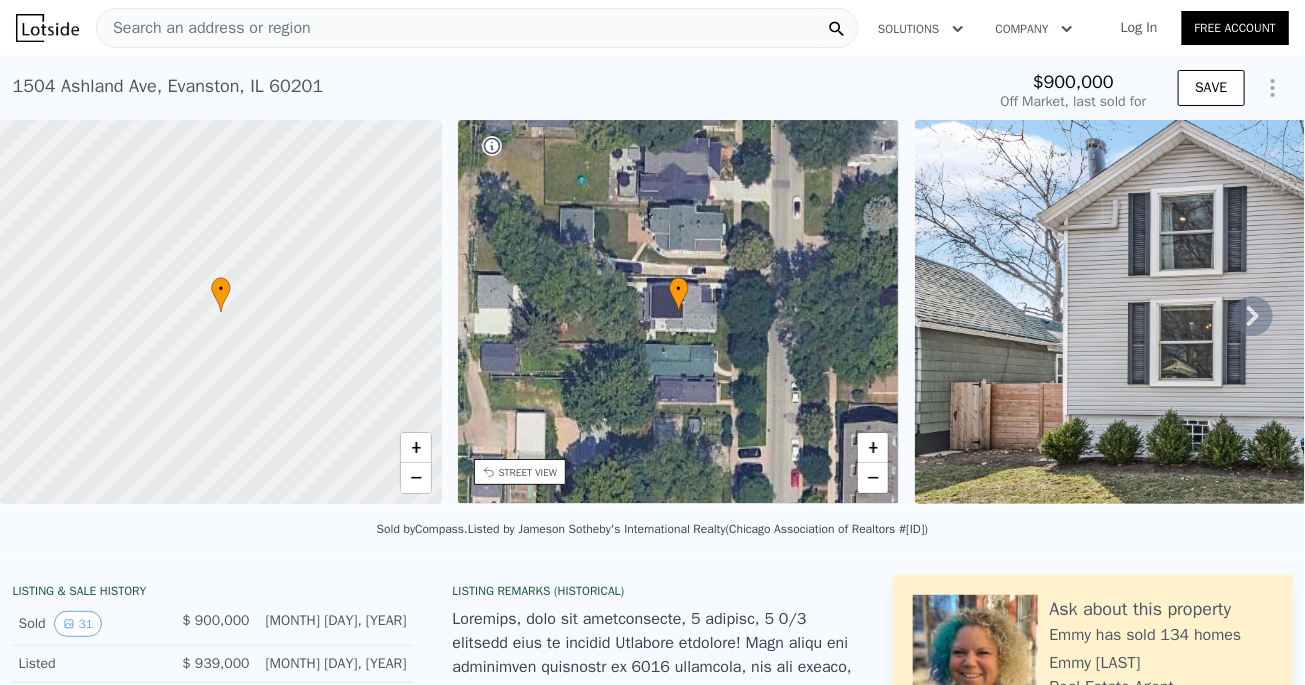 click on "Search an address or region" at bounding box center [477, 28] 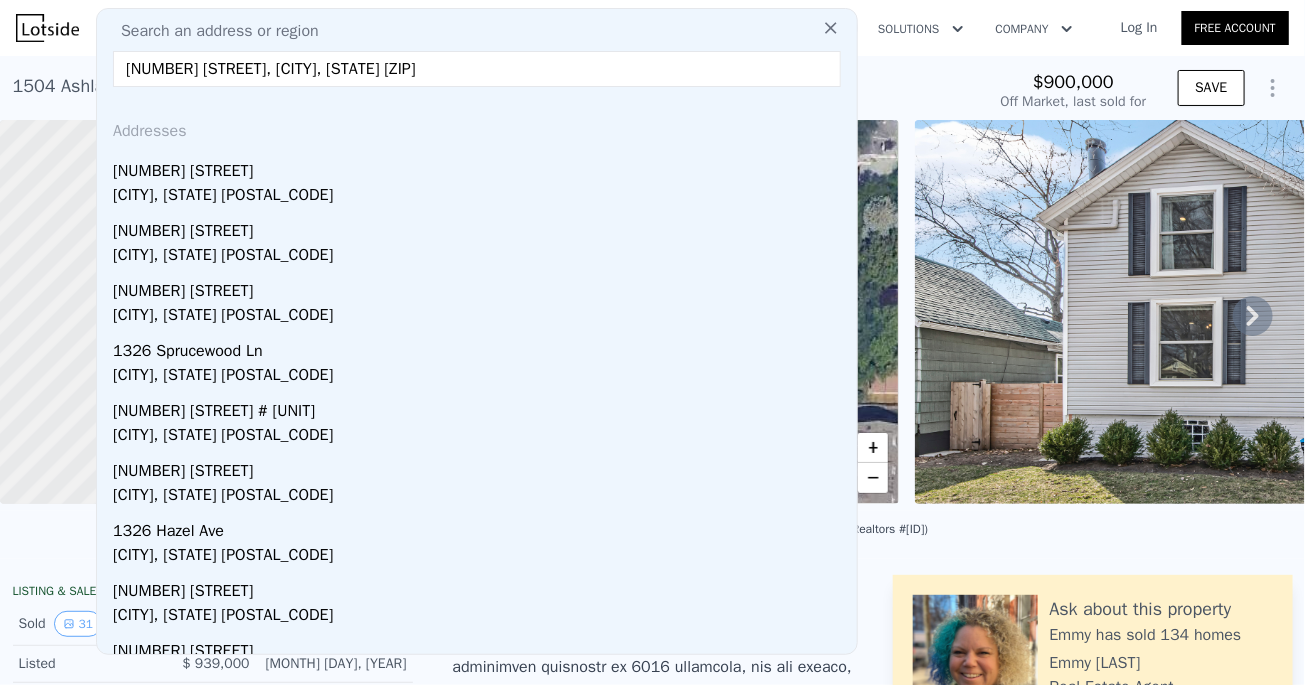 type on "1326 Meadow Ln, Deerfield, IL 60015" 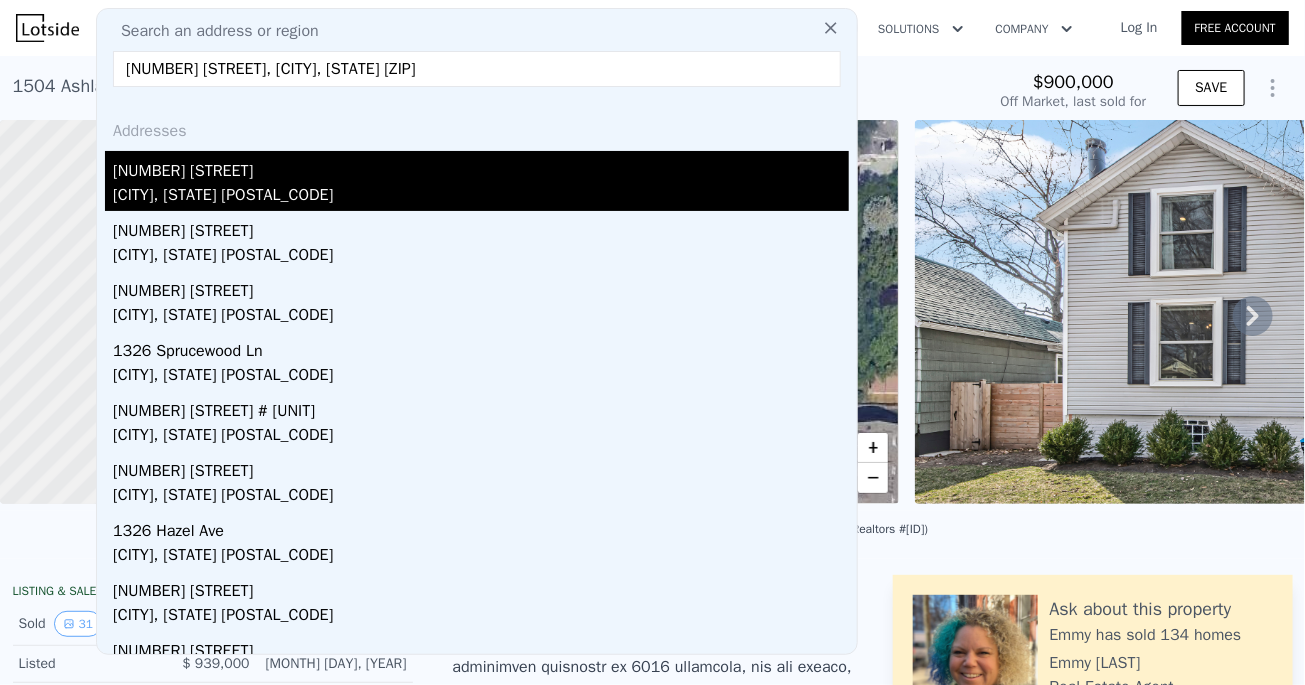 click on "1326 Meadow Lane" at bounding box center [481, 167] 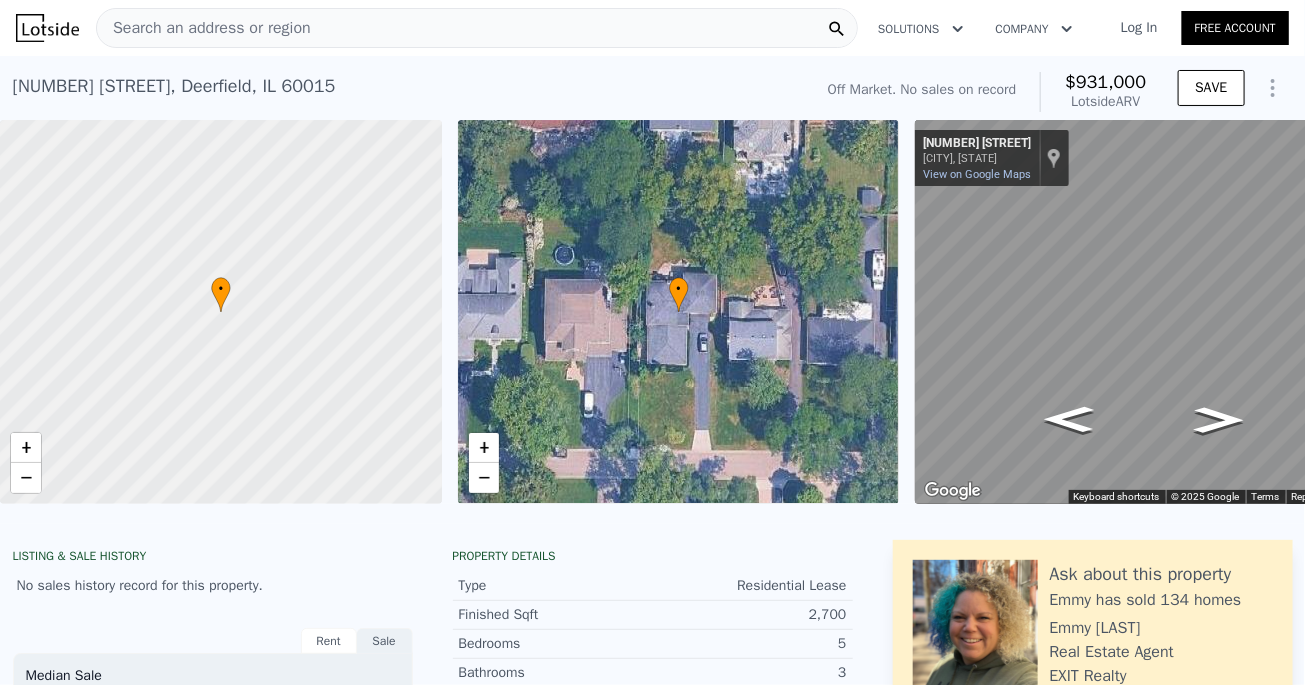 click on "Search an address or region" at bounding box center [204, 28] 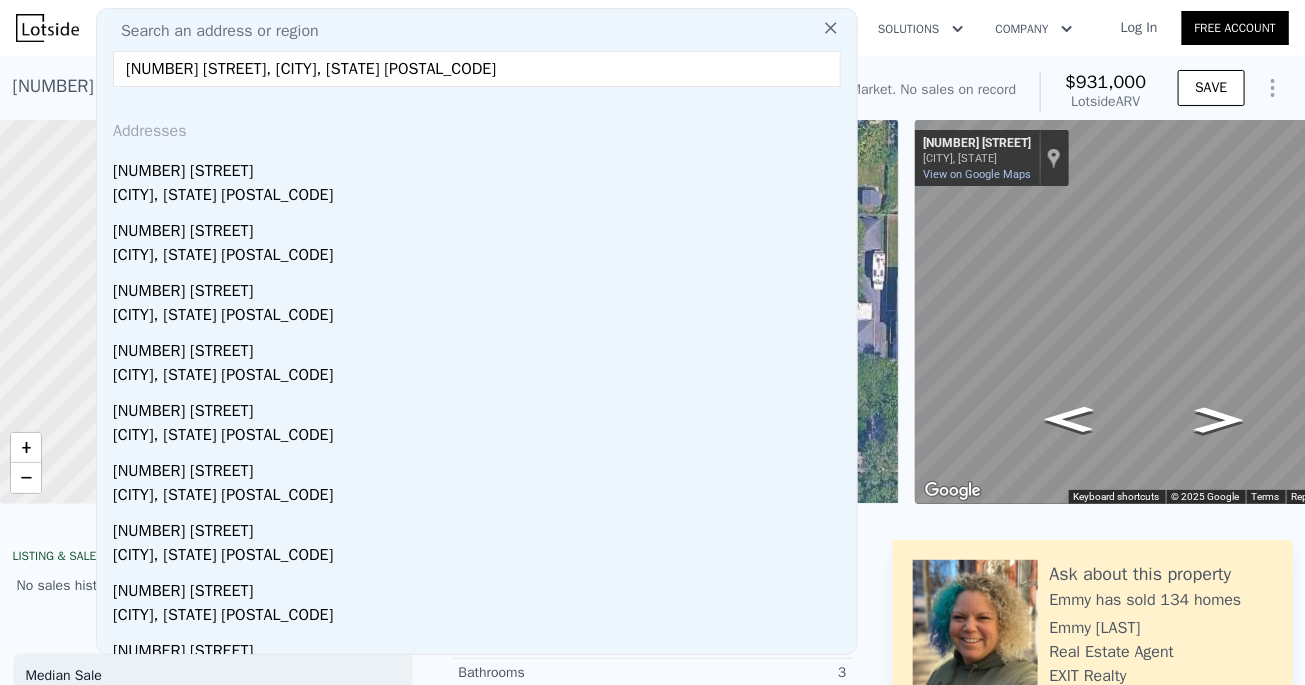 type on "4914 Lunt Ave, Skokie, IL 60077" 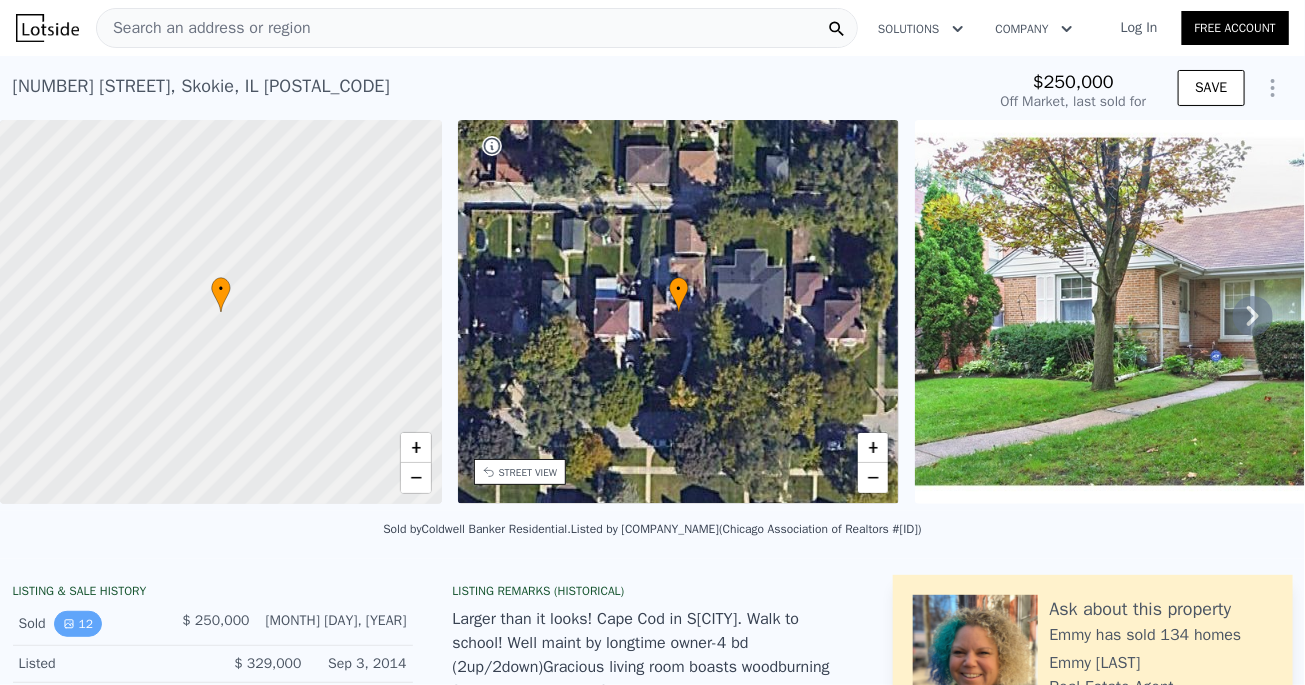 click on "12" at bounding box center (78, 624) 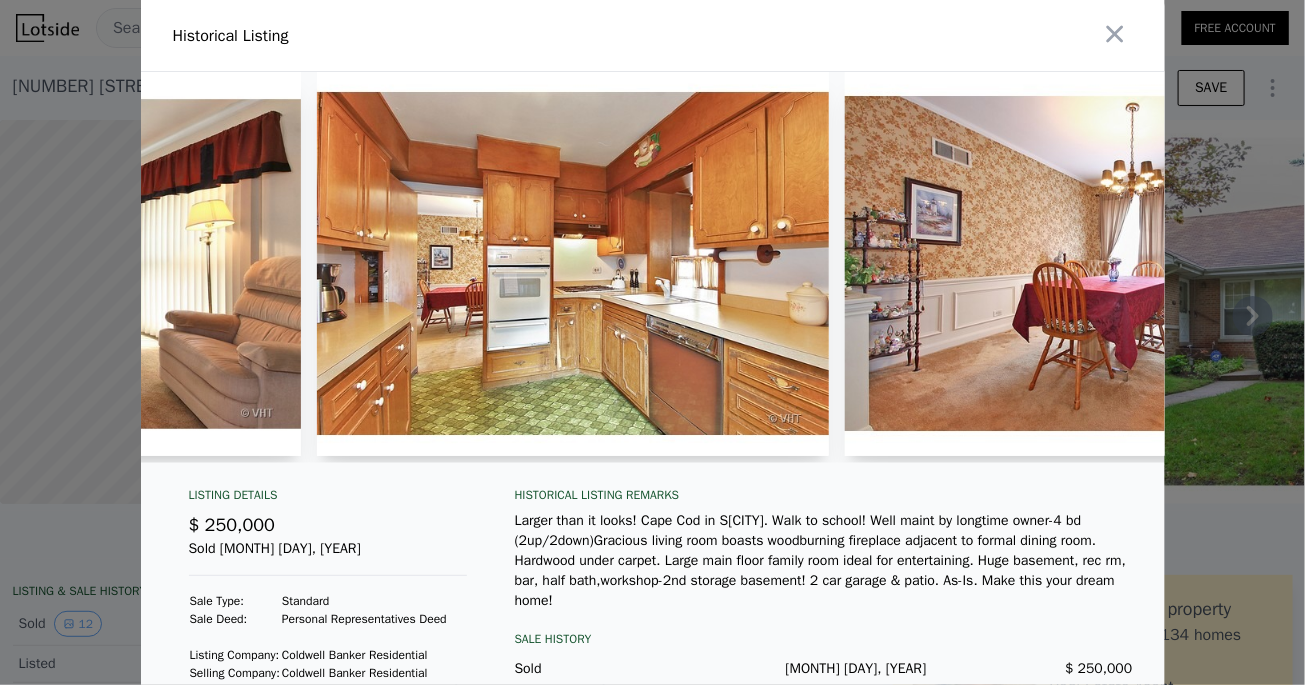 scroll, scrollTop: 0, scrollLeft: 910, axis: horizontal 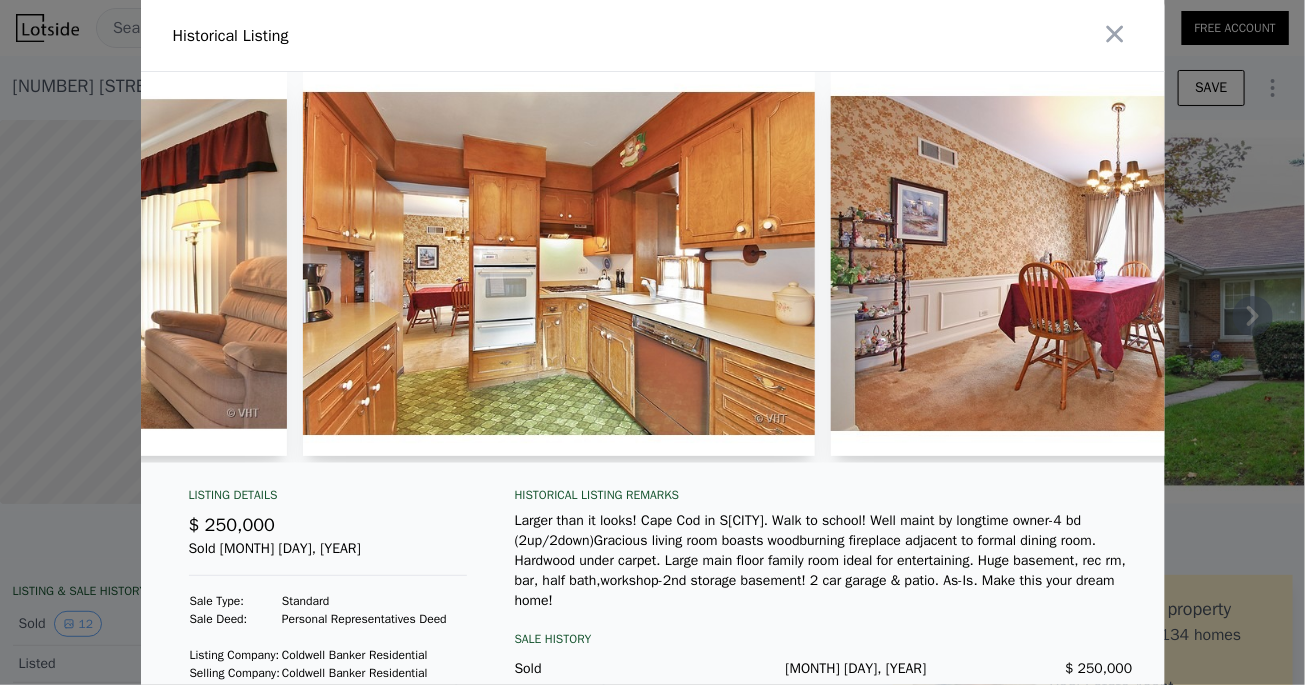 click at bounding box center (559, 264) 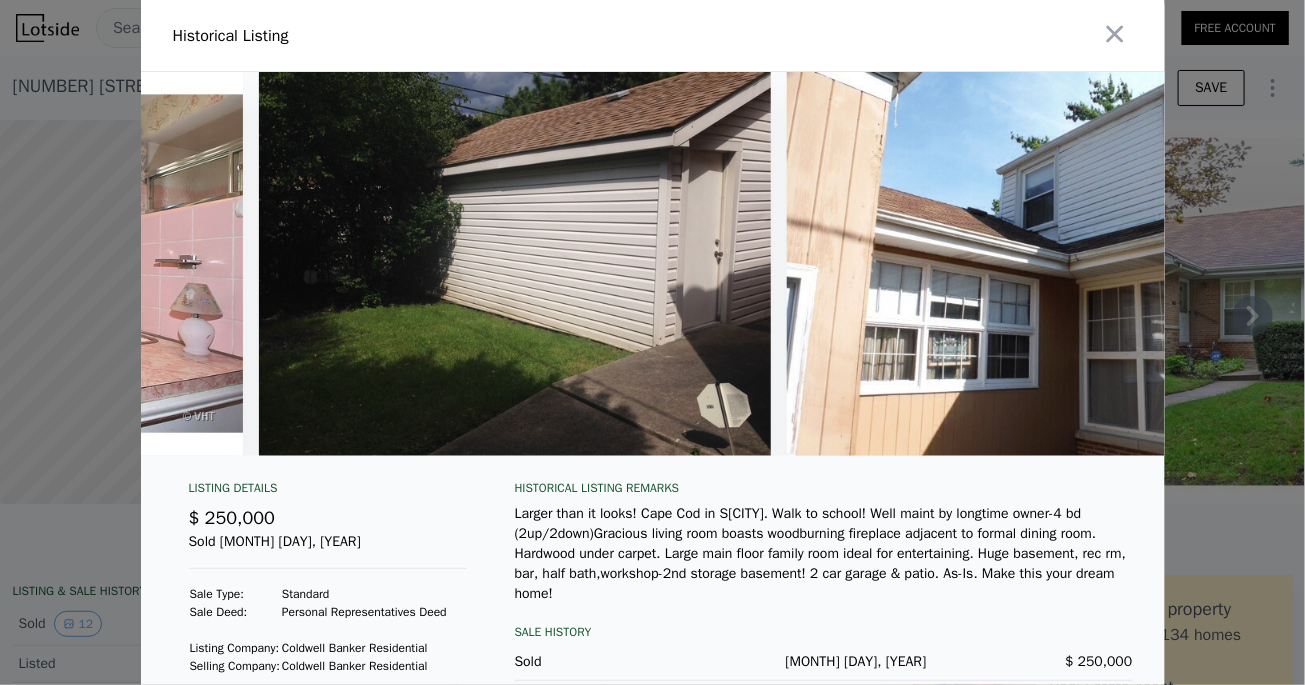 scroll, scrollTop: 0, scrollLeft: 5343, axis: horizontal 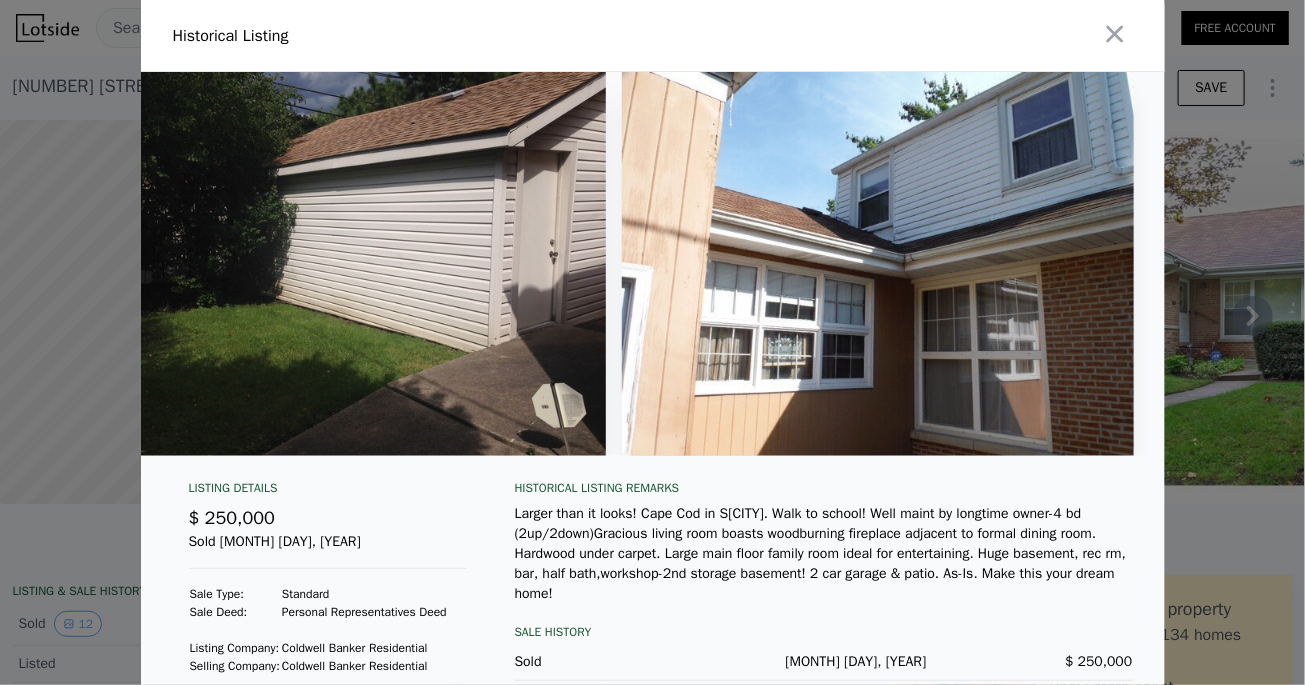 type on "$ 497,000" 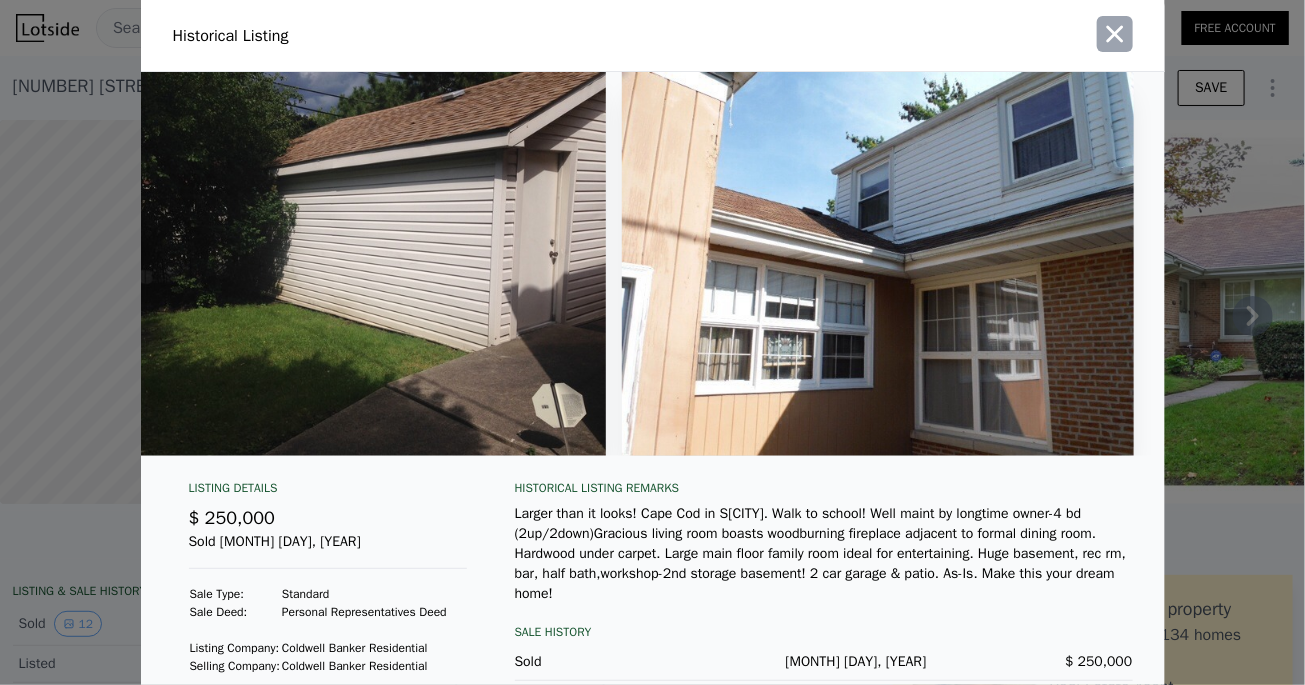 click 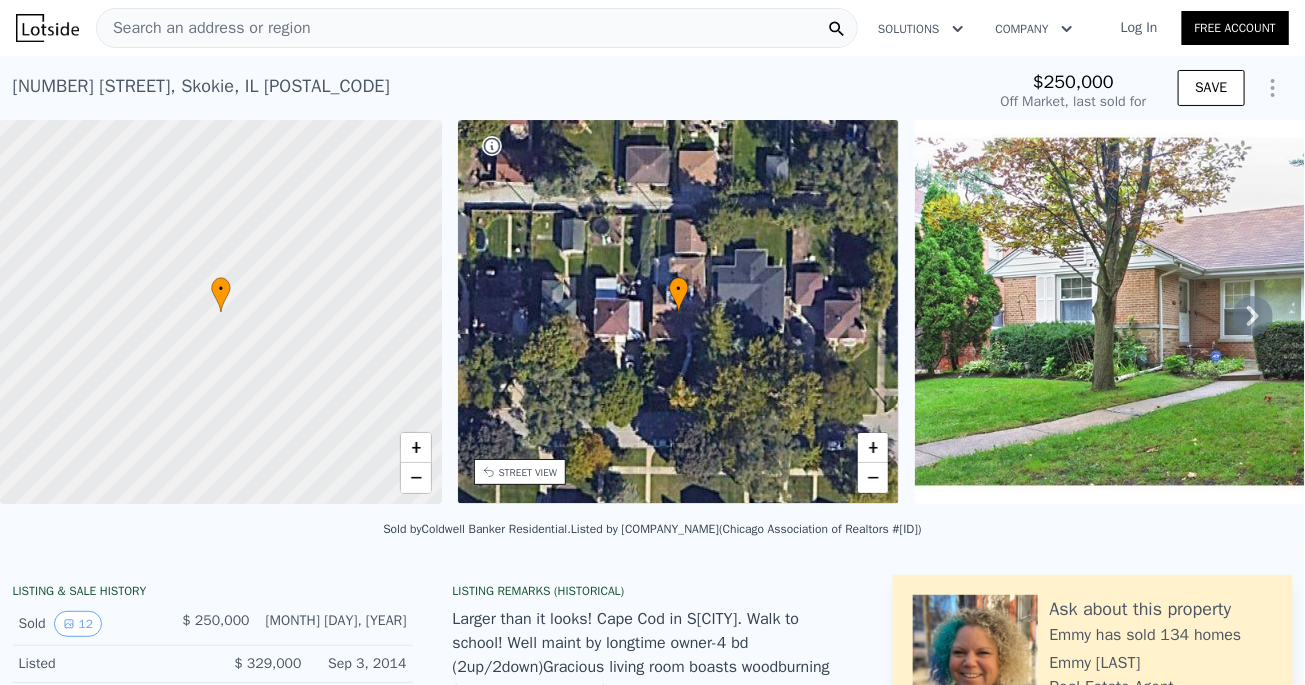 click on "Search an address or region" at bounding box center (477, 28) 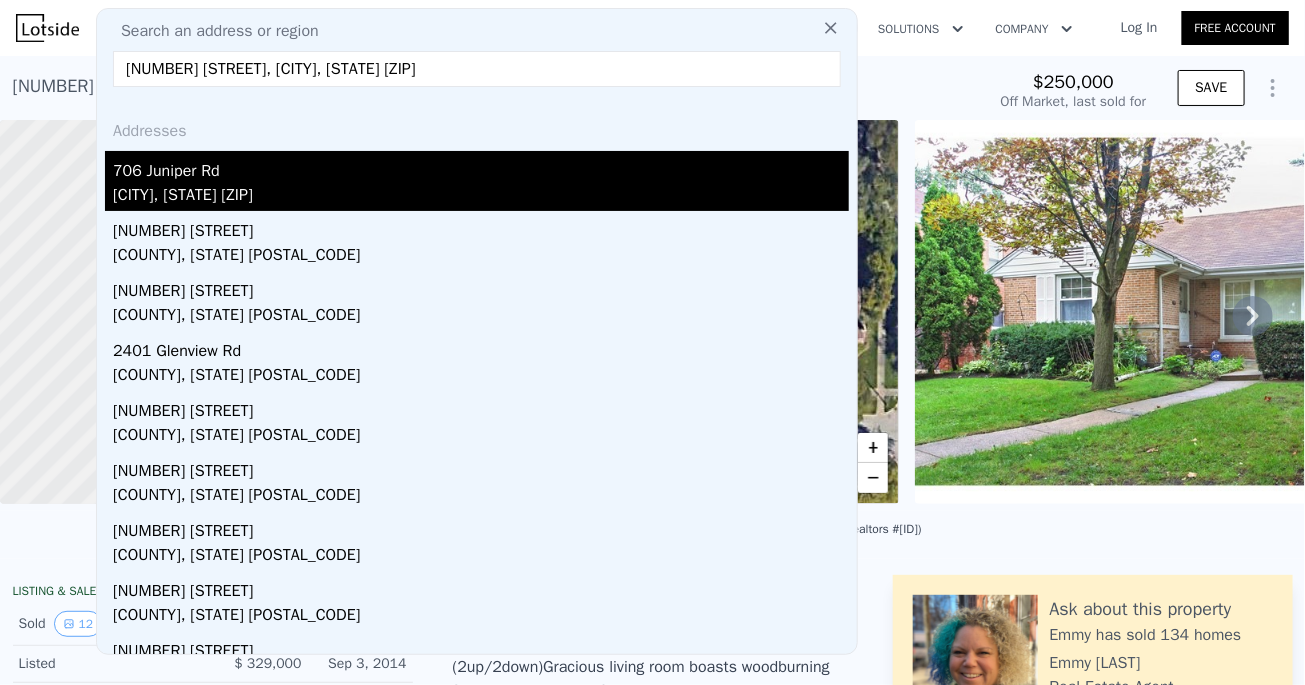 type on "706 Juniper Rd, Glenview, IL 60025" 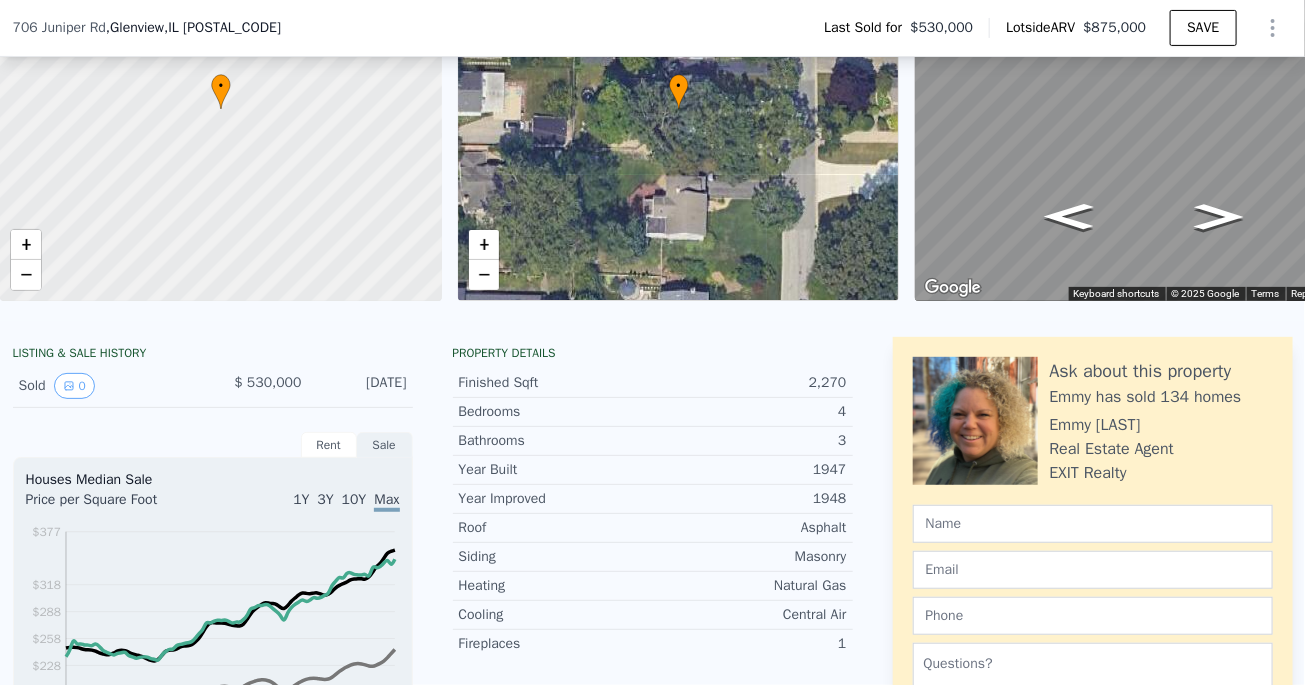 scroll, scrollTop: 276, scrollLeft: 0, axis: vertical 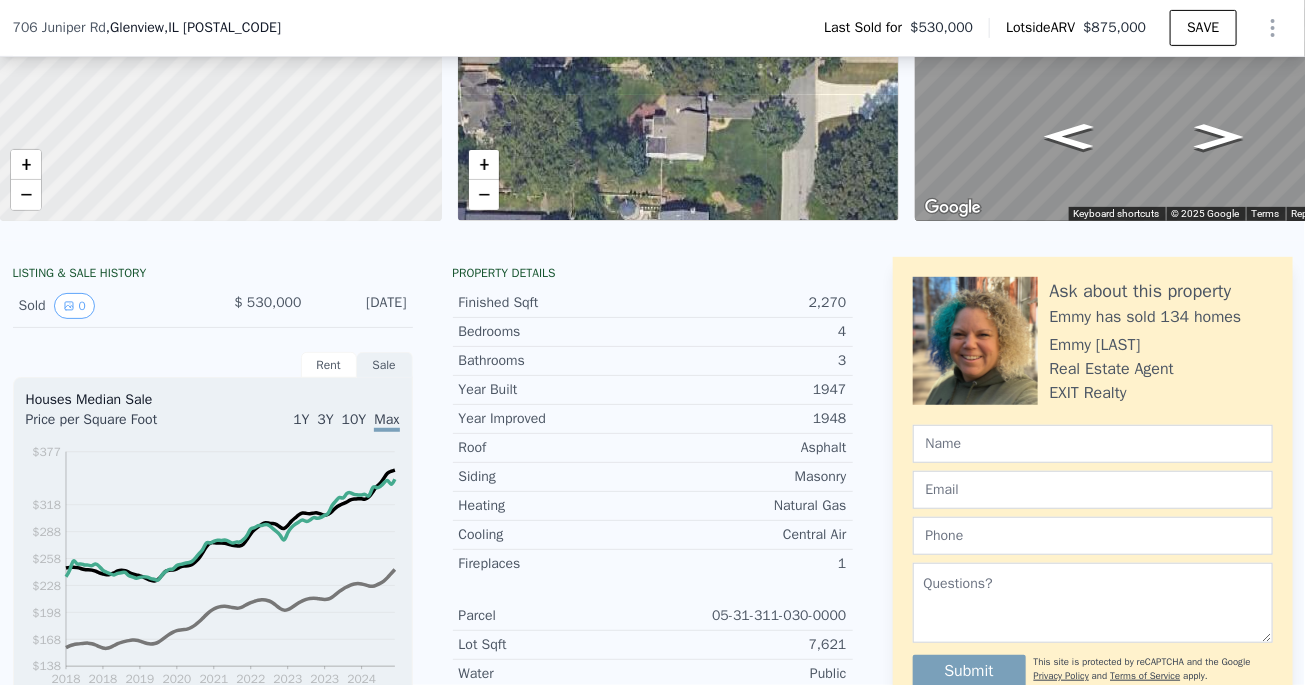 click on "Sale" at bounding box center (385, 365) 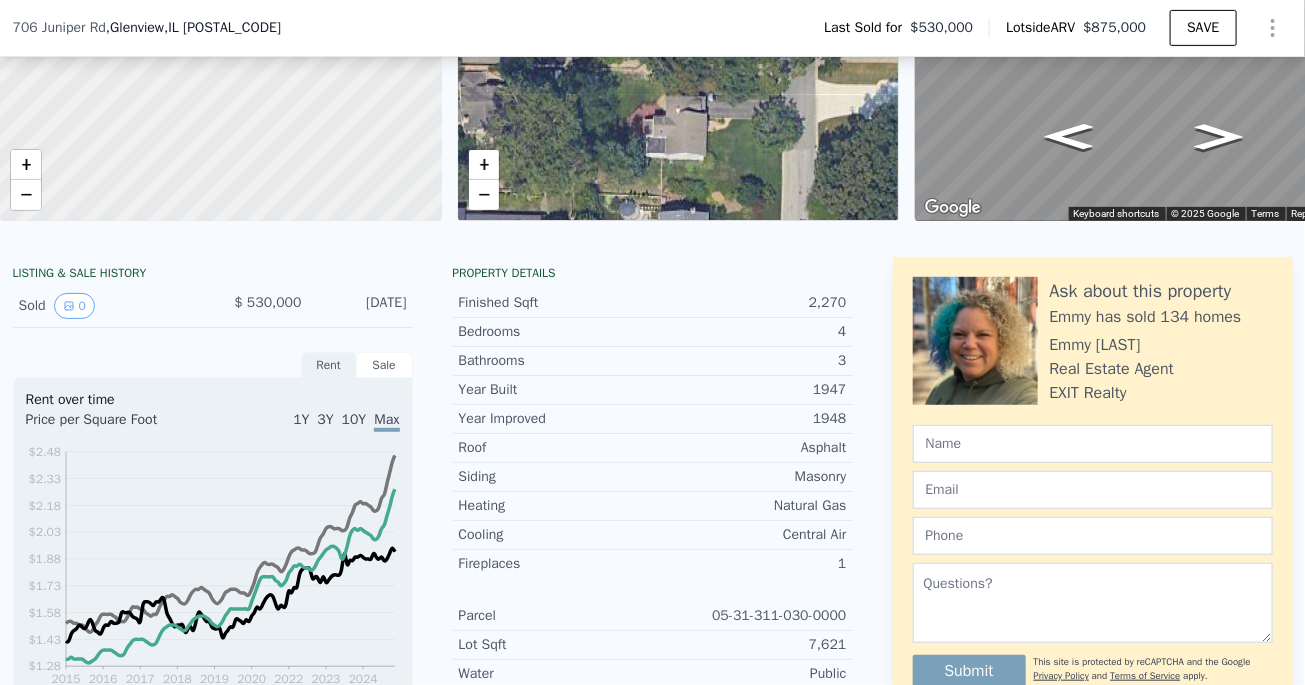 click on "Sale" at bounding box center [385, 365] 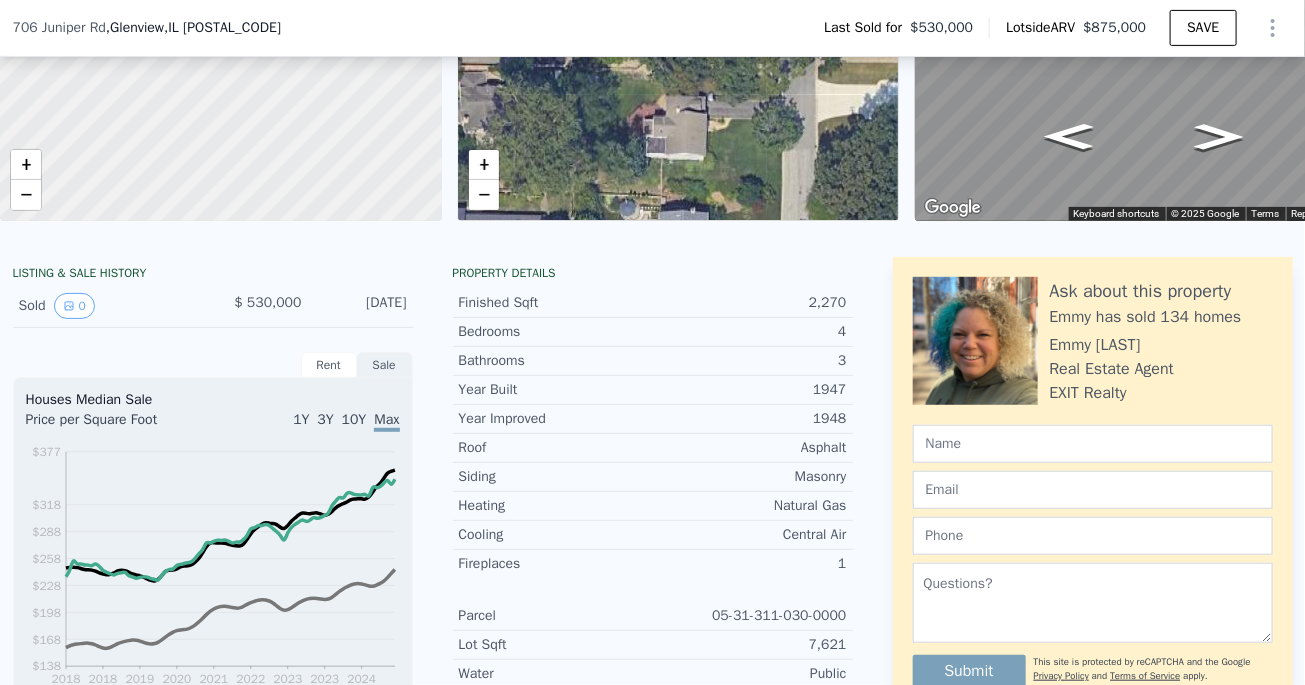 scroll, scrollTop: 0, scrollLeft: 0, axis: both 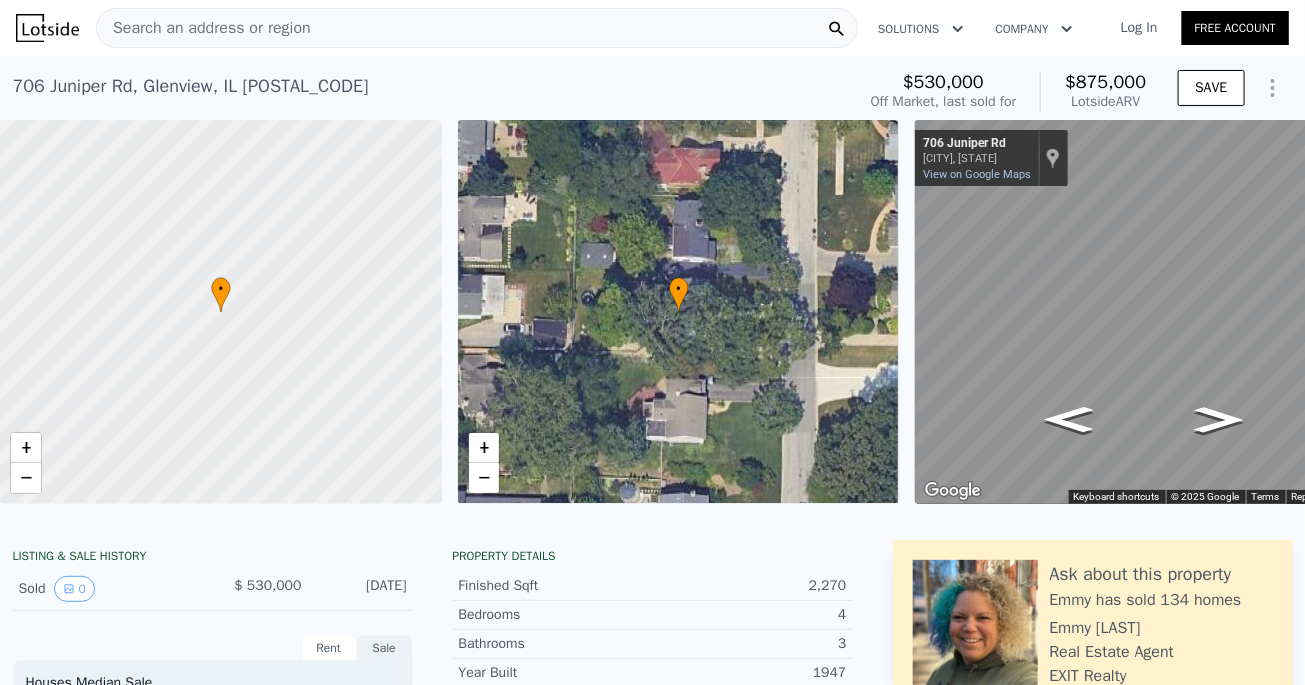click on "Search an address or region" at bounding box center (477, 28) 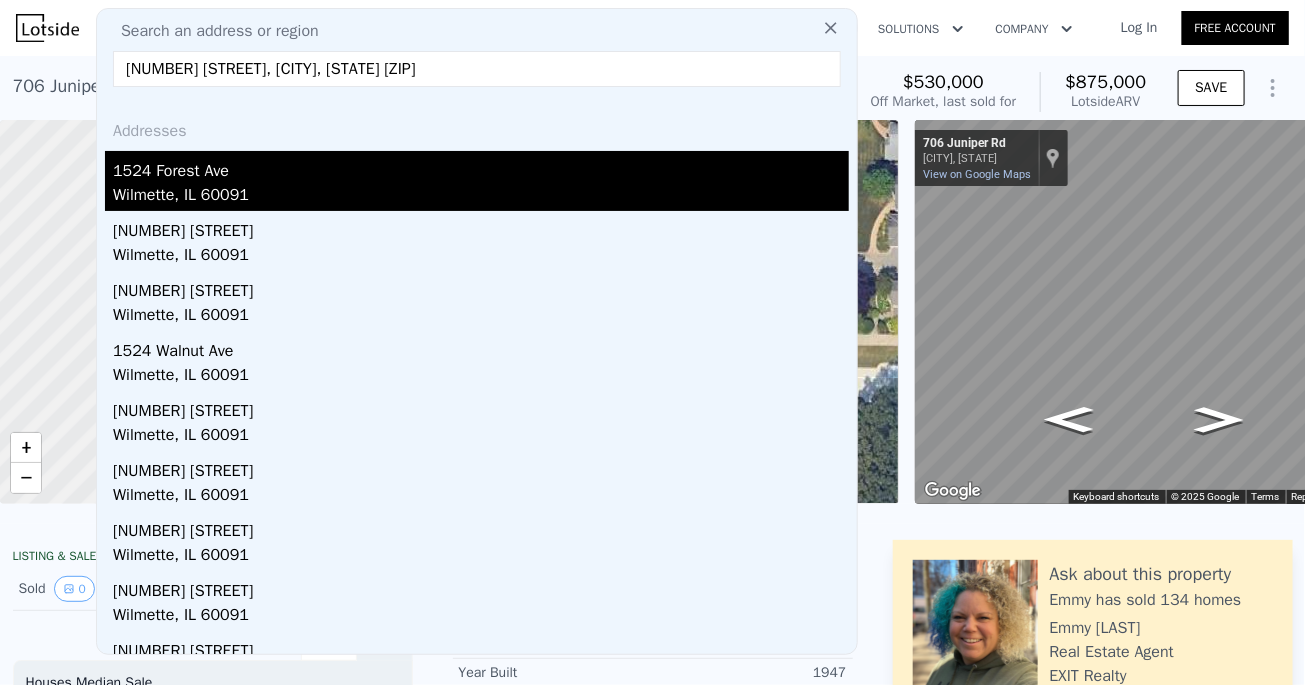 type on "1524 Forest Ave, Wilmette, IL 60091" 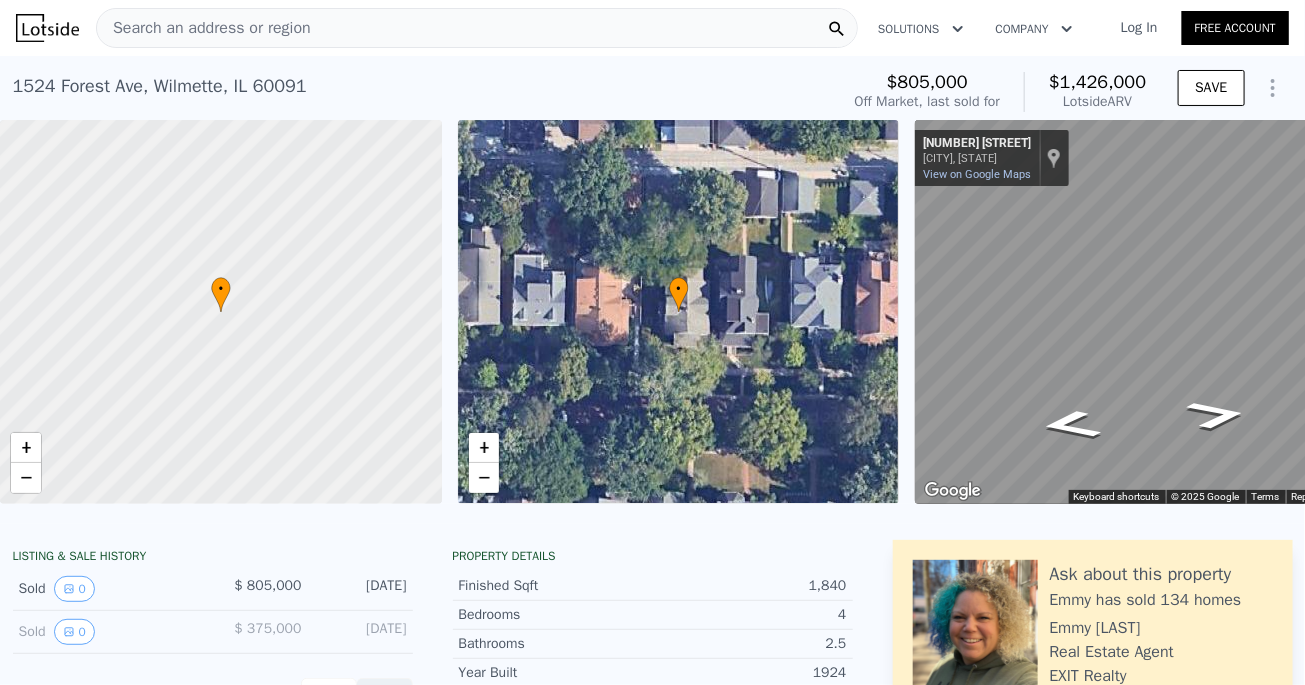 click on "Search an address or region" at bounding box center (204, 28) 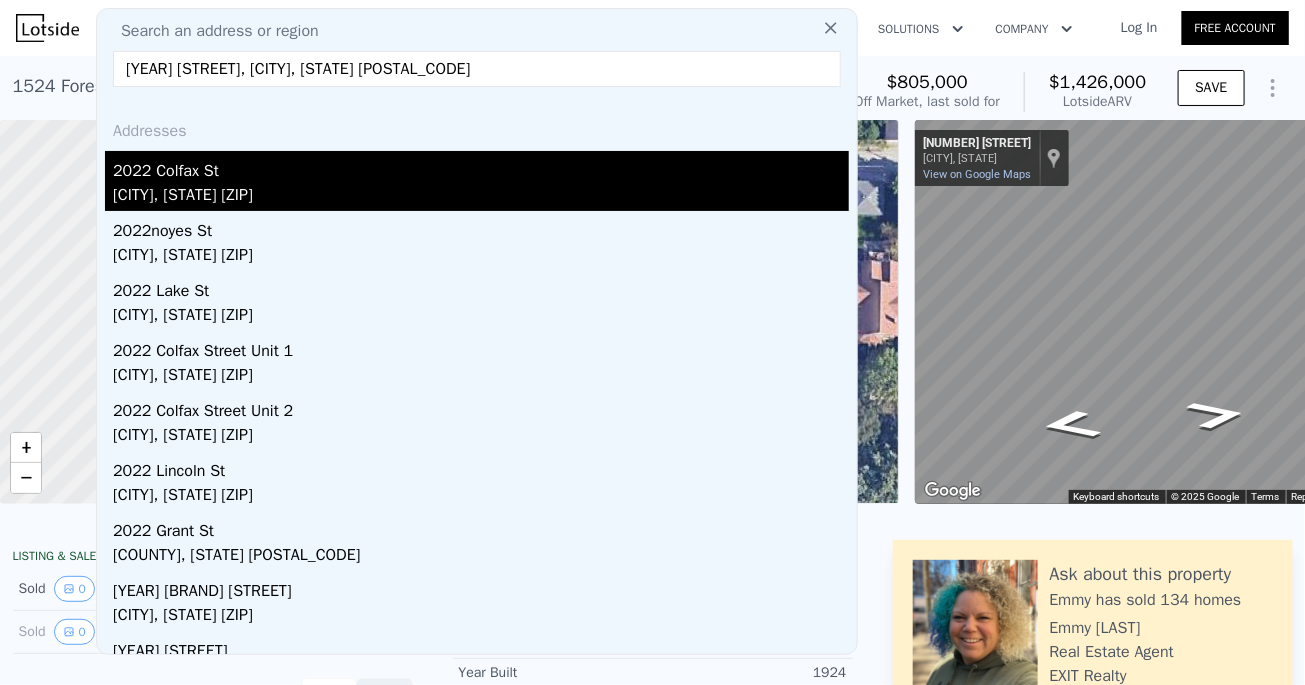 type on "2022 Grant St, Evanston, IL 60201" 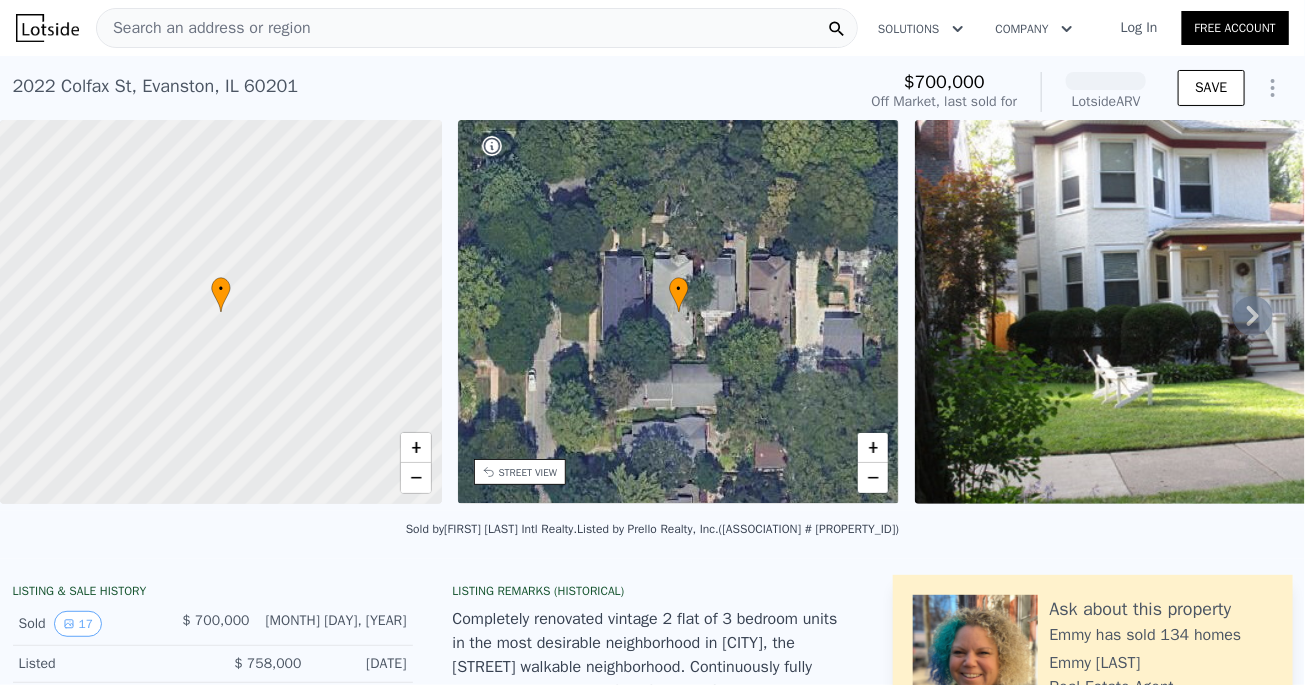 click on "Search an address or region" at bounding box center (204, 28) 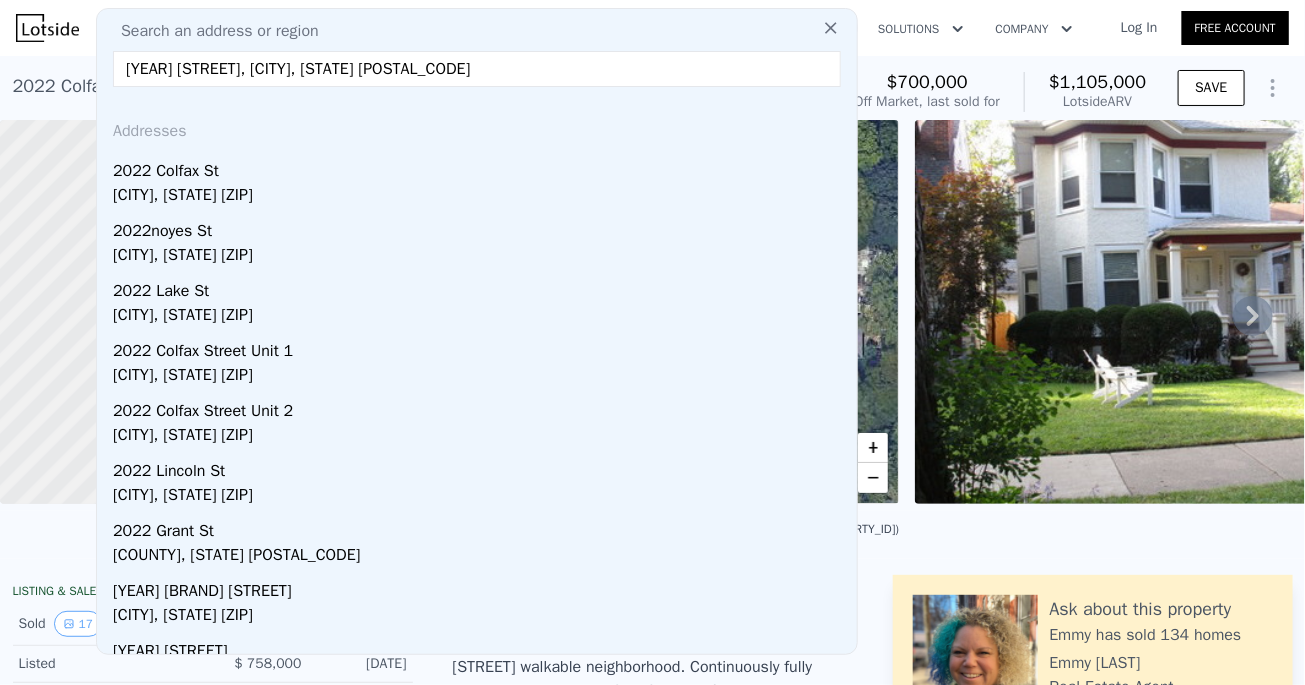 drag, startPoint x: 228, startPoint y: 77, endPoint x: 500, endPoint y: 74, distance: 272.01654 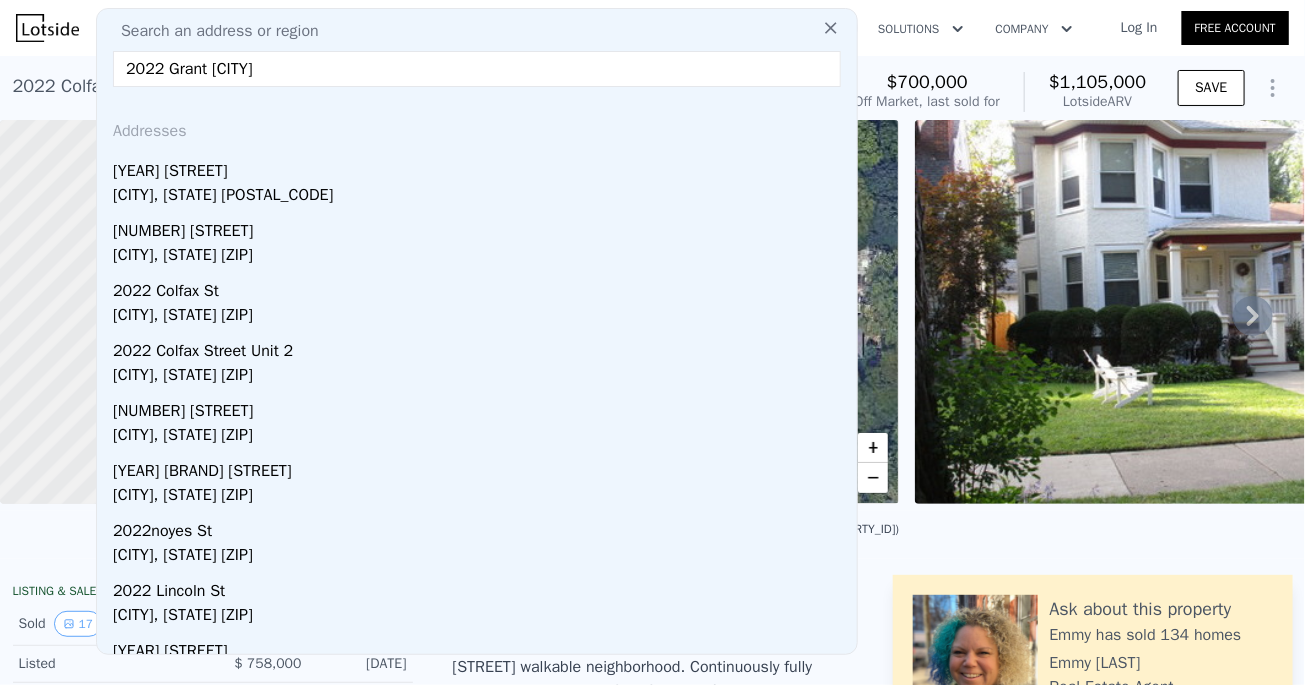 drag, startPoint x: 333, startPoint y: 63, endPoint x: 26, endPoint y: 63, distance: 307 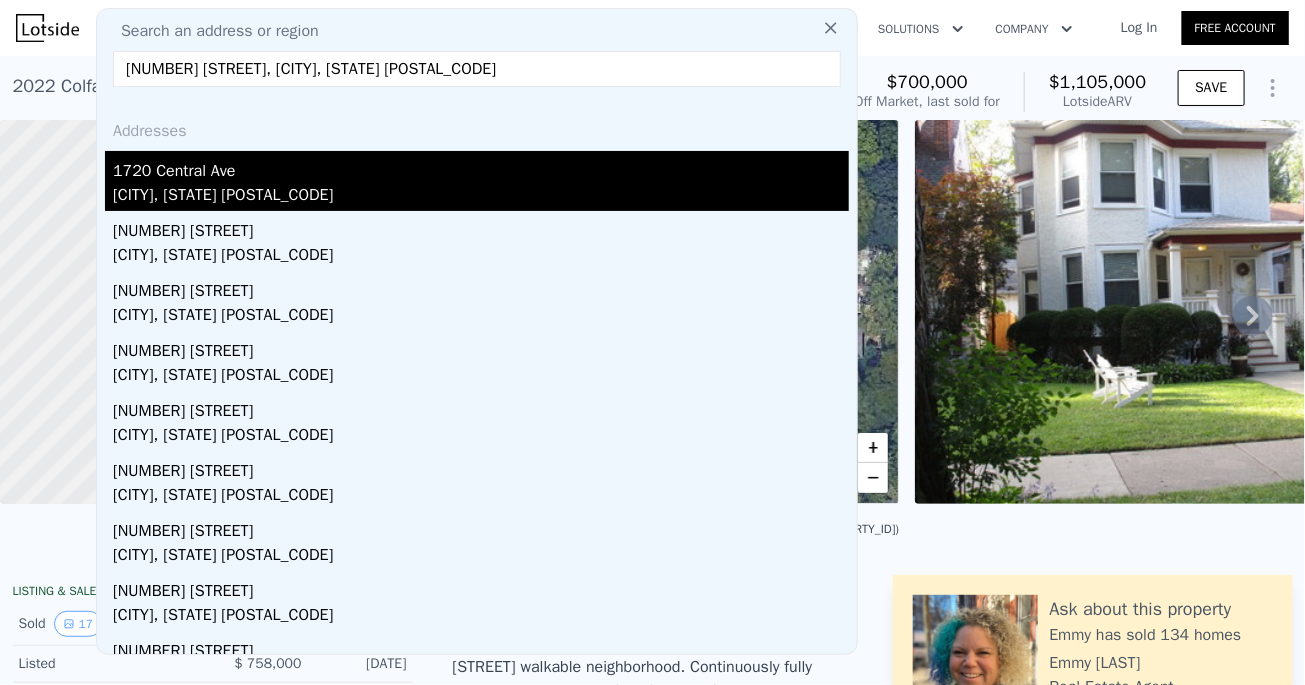 type on "1720 Central Ave, Deerfield, IL 60015" 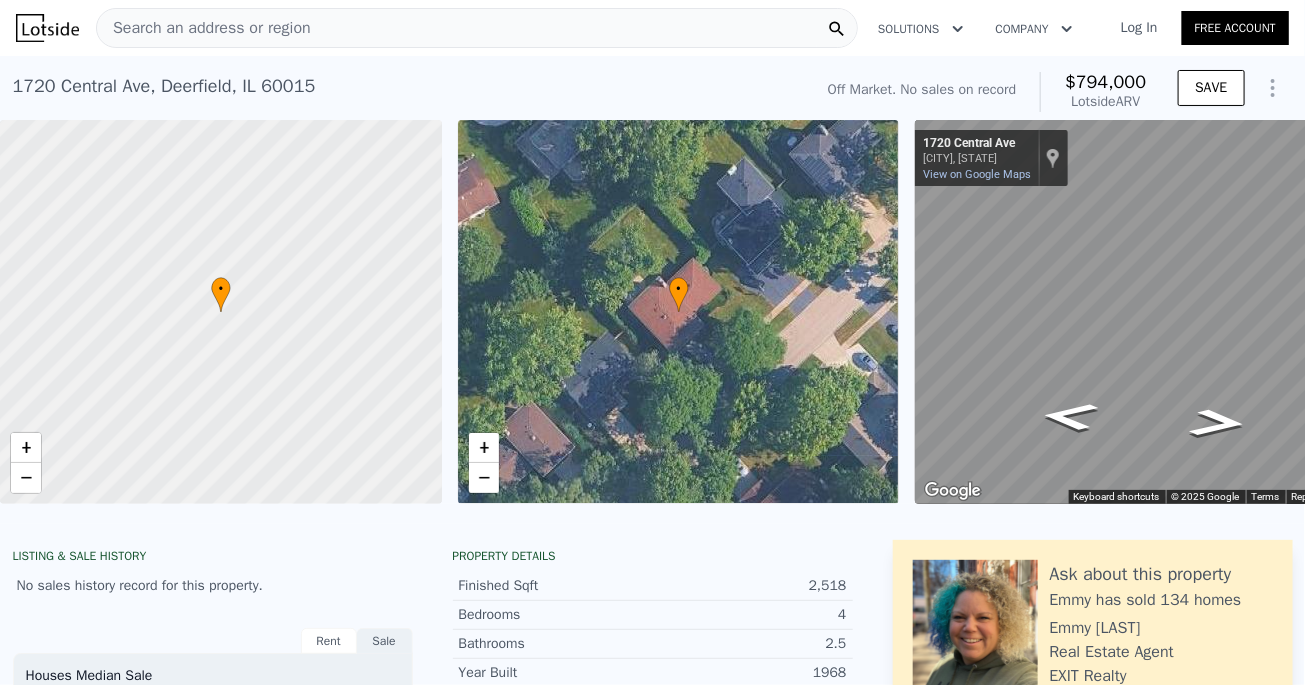 click on "Search an address or region" at bounding box center (204, 28) 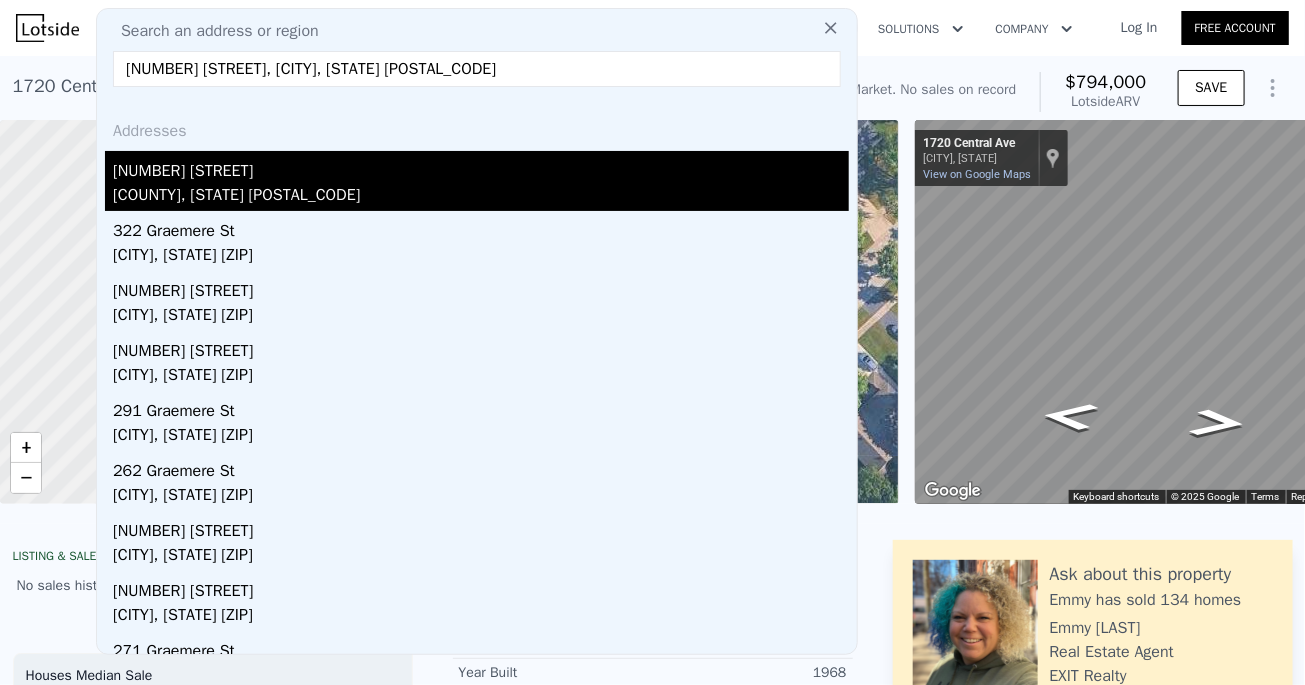 type on "321 Graemere St, Northfield, IL 60093" 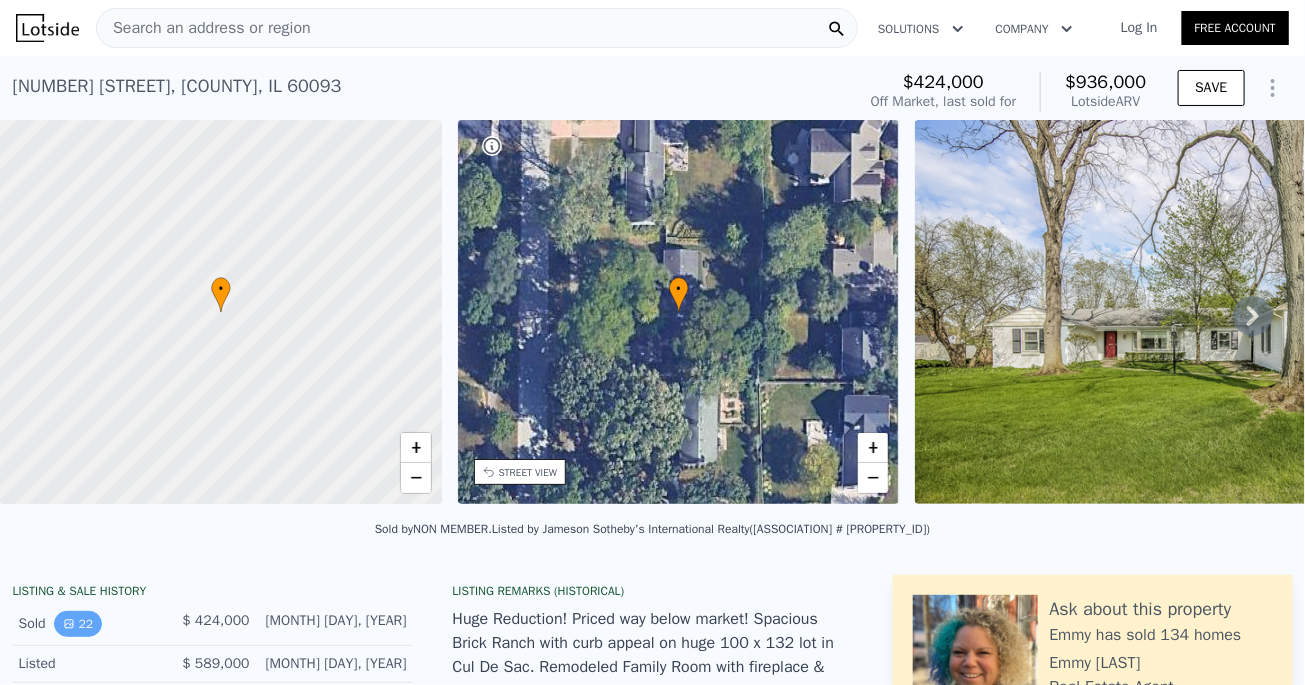 click on "22" at bounding box center (78, 624) 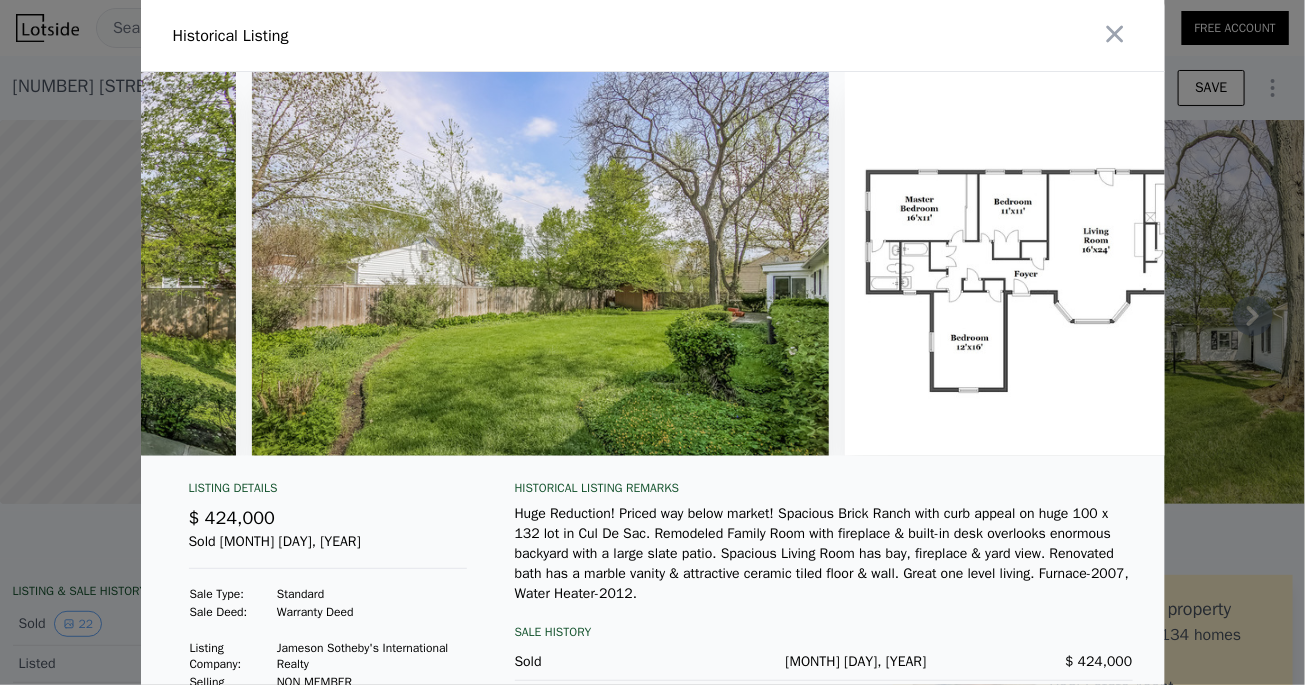scroll, scrollTop: 0, scrollLeft: 11452, axis: horizontal 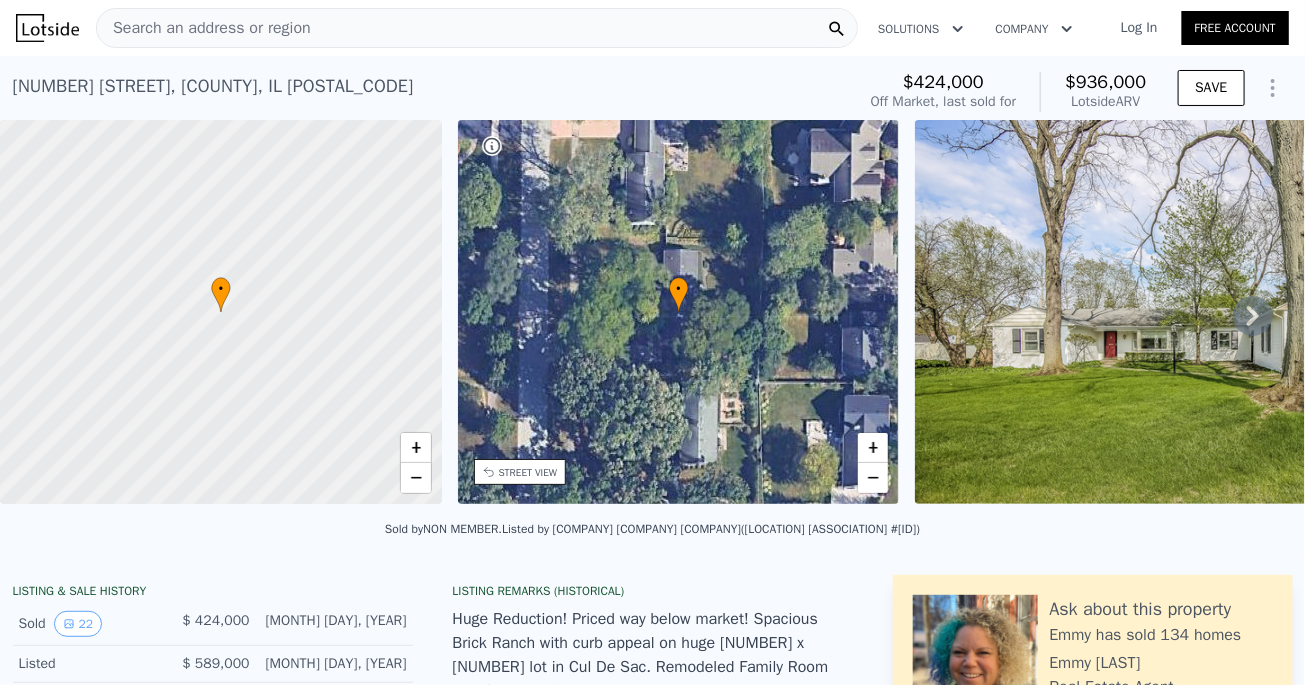 click on "Search an address or region" at bounding box center [477, 28] 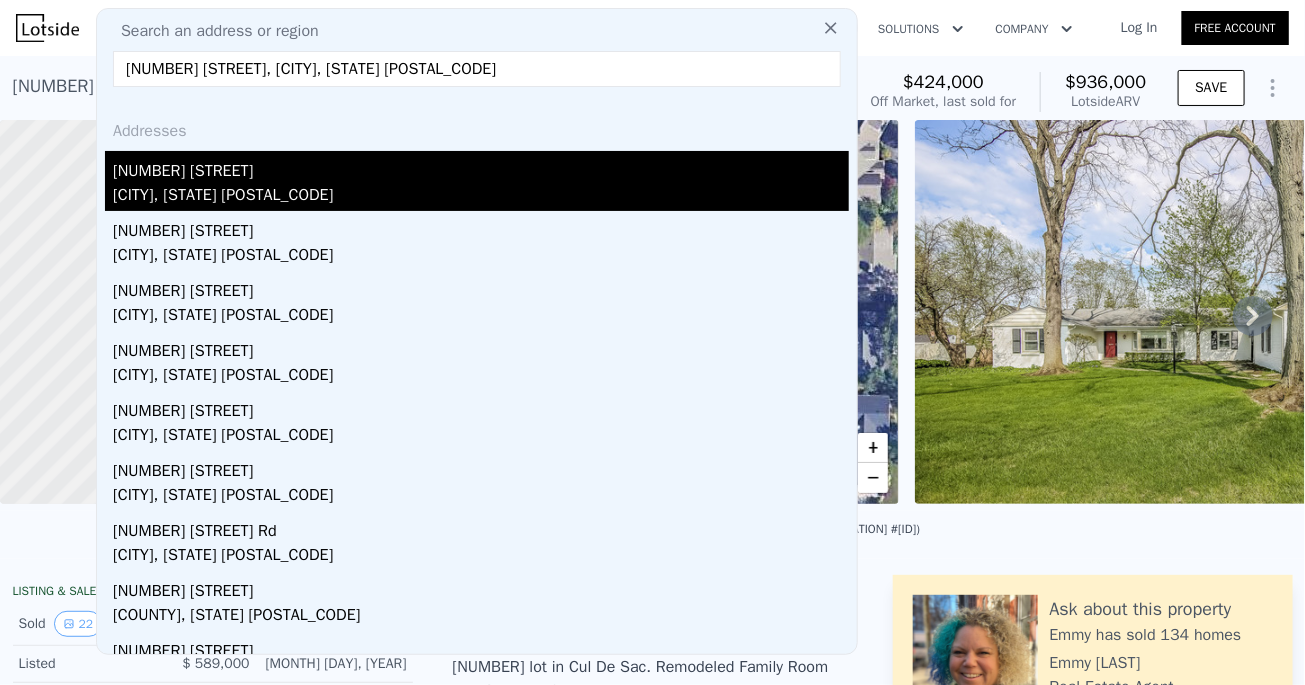 type on "[NUMBER] [STREET], [CITY], [STATE] [POSTAL_CODE]" 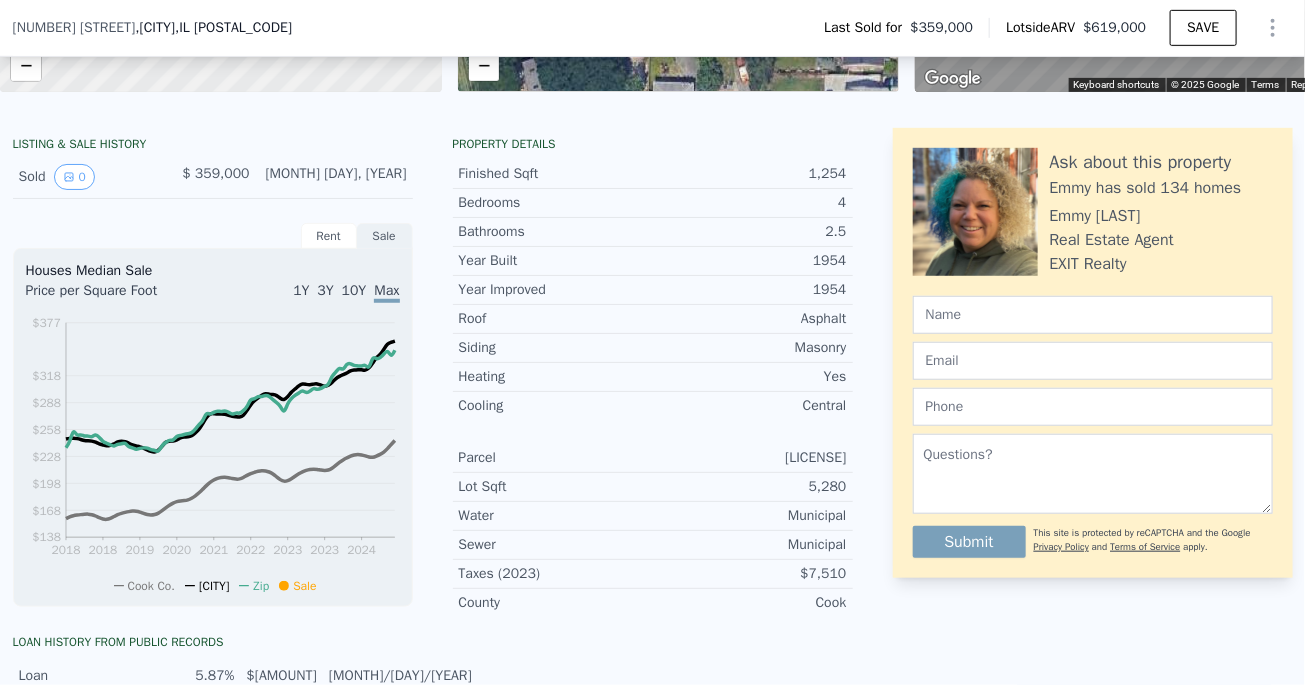 scroll, scrollTop: 0, scrollLeft: 0, axis: both 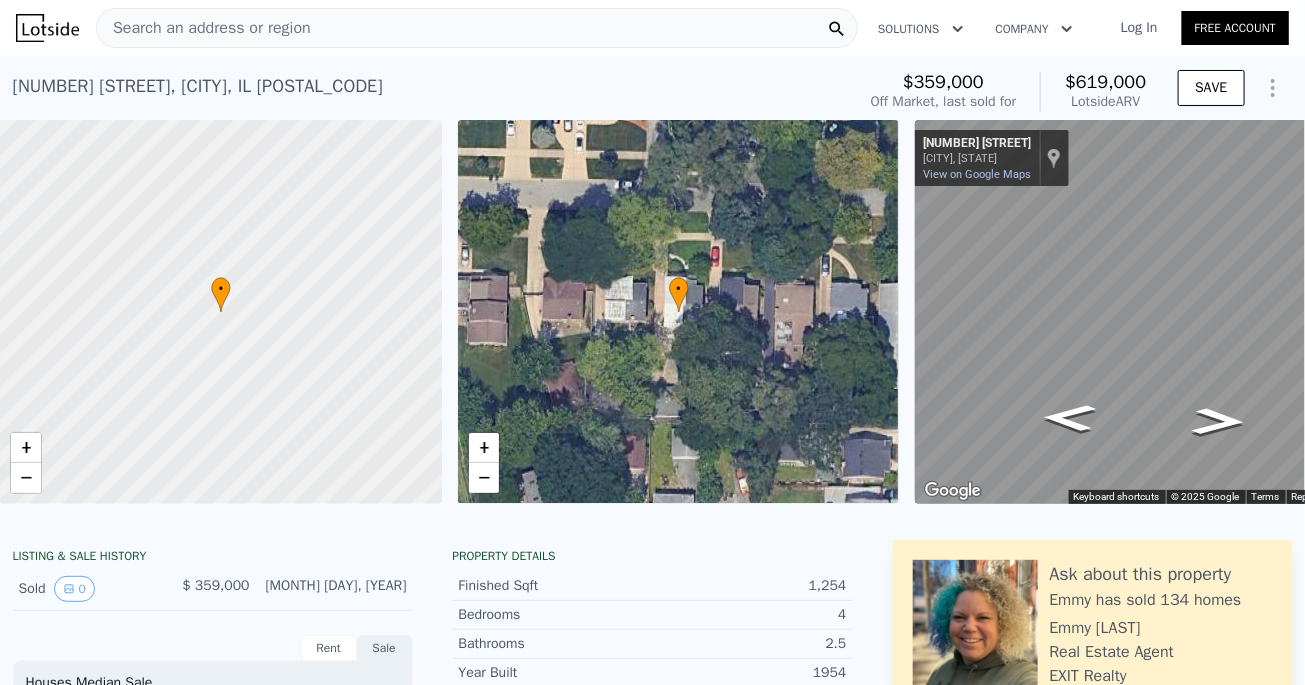 click on "Search an address or region" at bounding box center [204, 28] 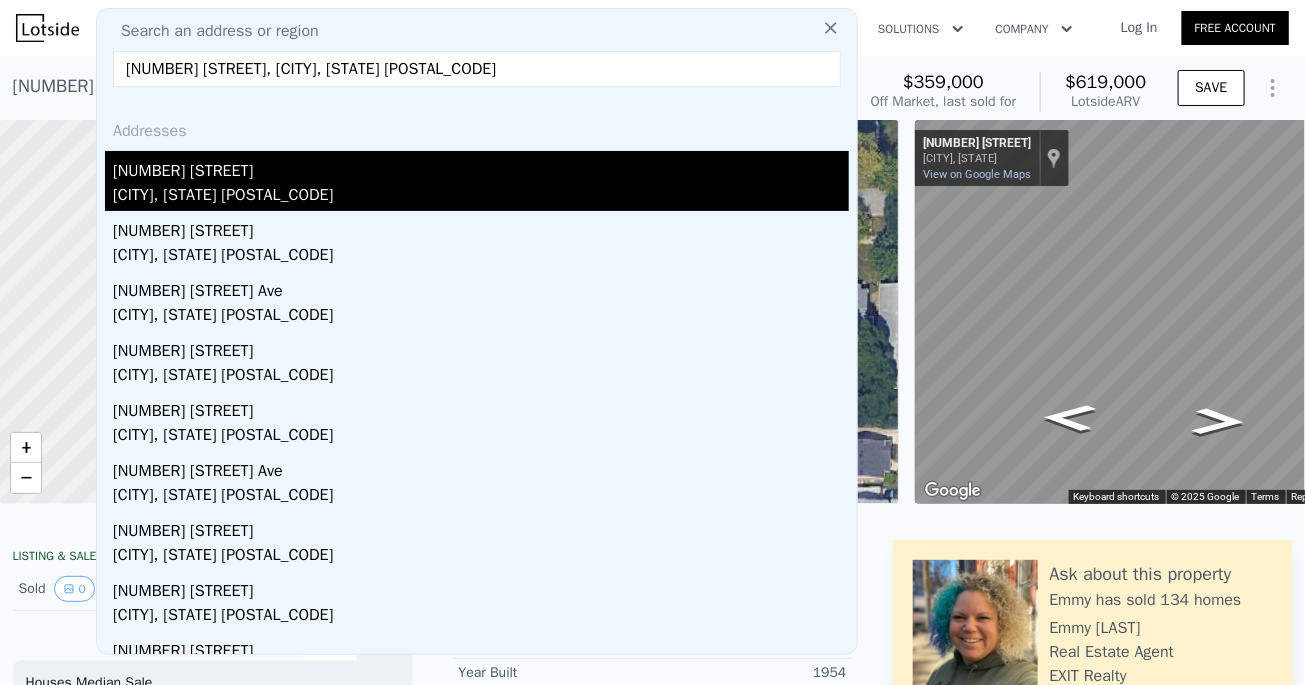 type on "[NUMBER] [STREET], [CITY], [STATE] [POSTAL_CODE]" 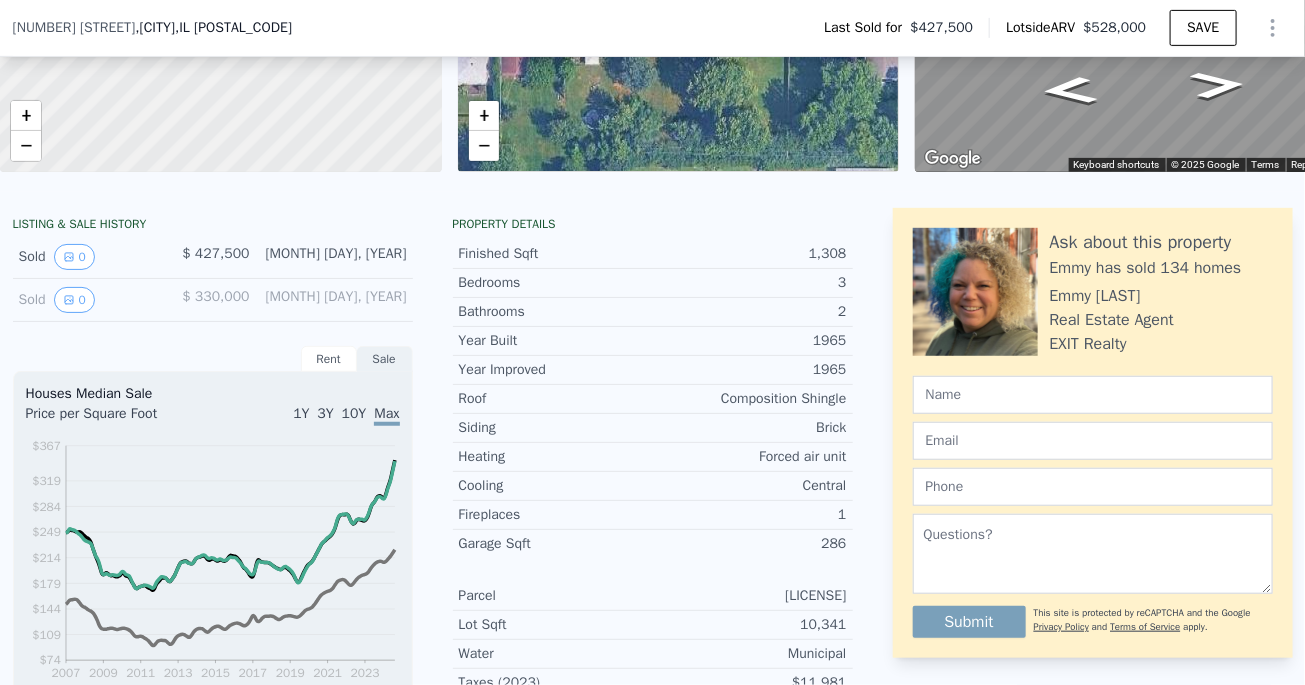 scroll, scrollTop: 0, scrollLeft: 0, axis: both 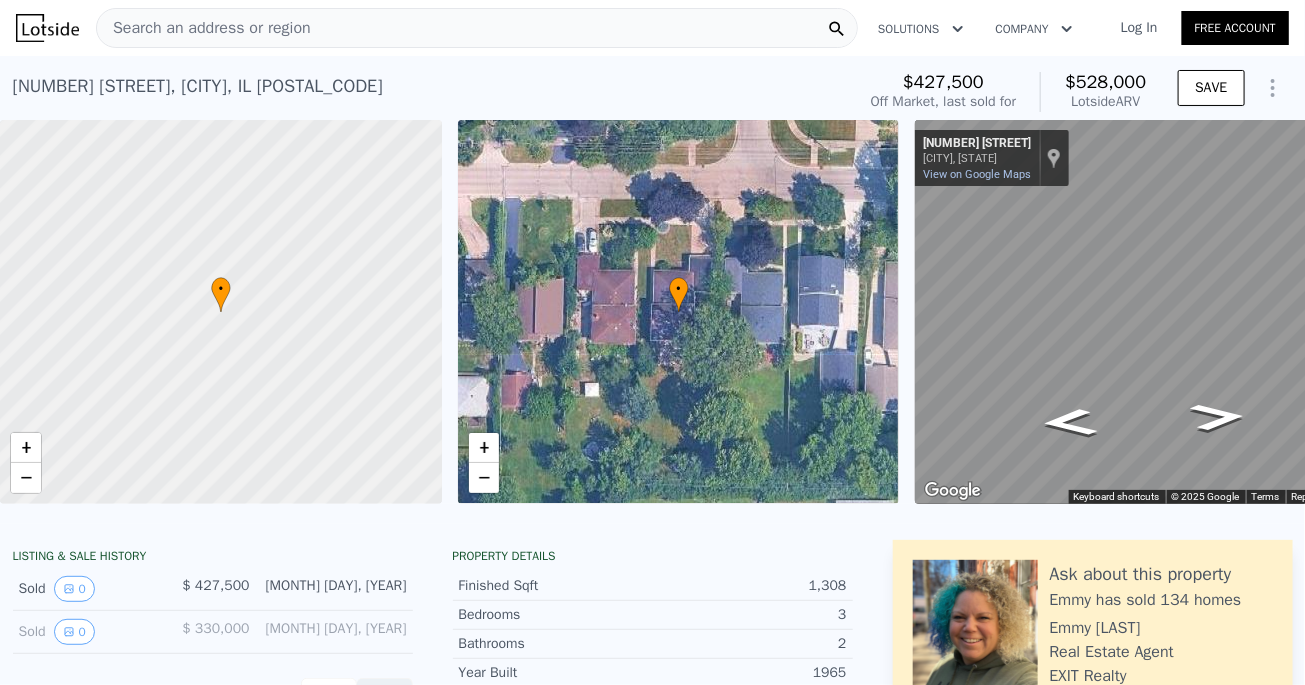 click on "Search an address or region" at bounding box center (477, 28) 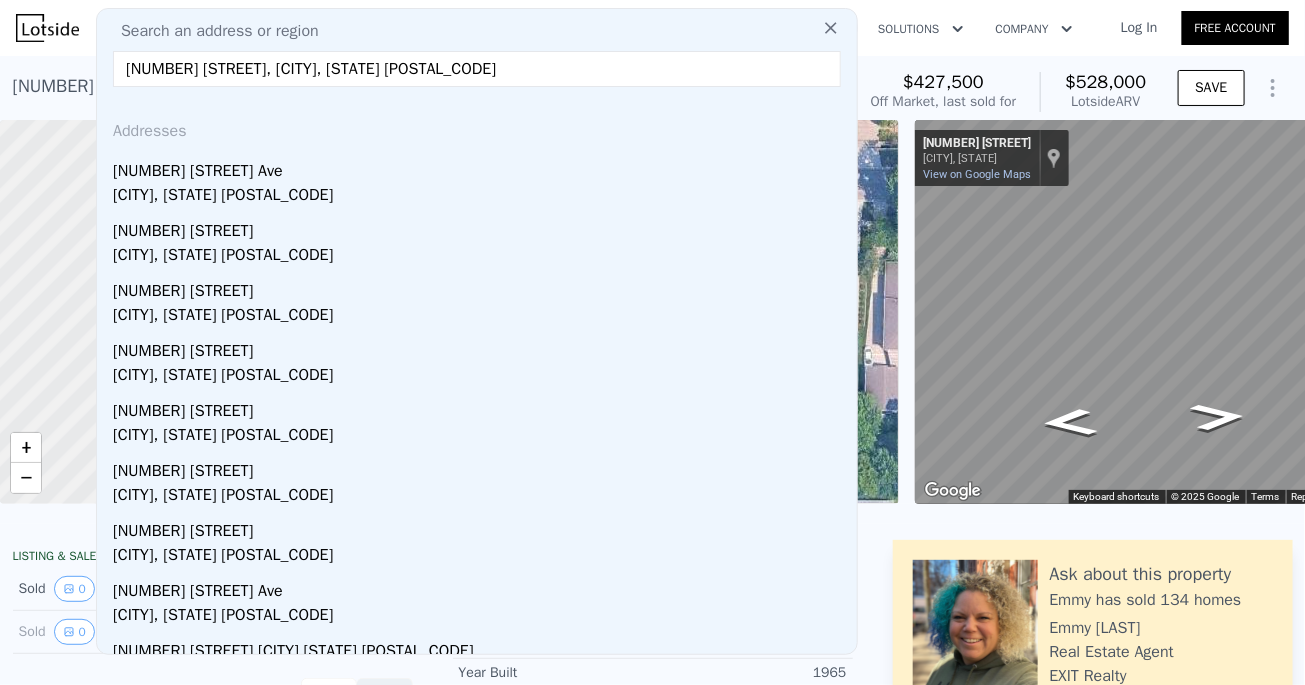 drag, startPoint x: 202, startPoint y: 72, endPoint x: 350, endPoint y: 68, distance: 148.05405 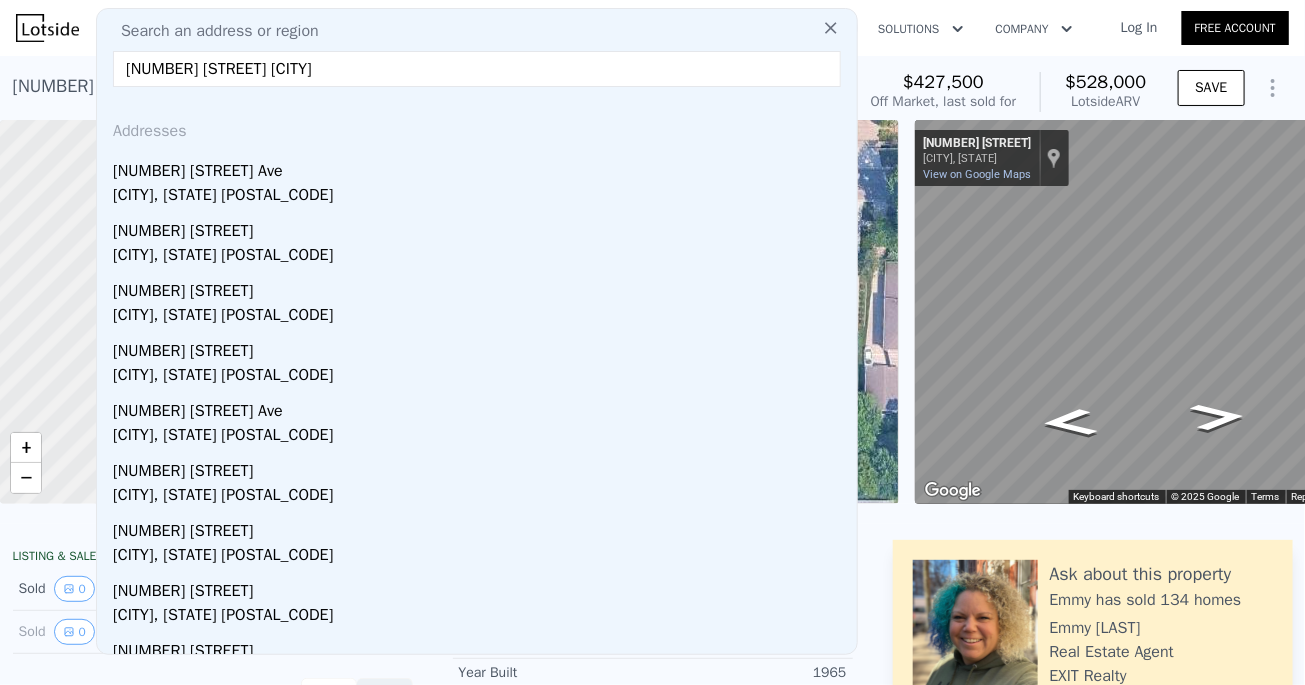 click on "[NUMBER] [STREET] [CITY]" at bounding box center (477, 69) 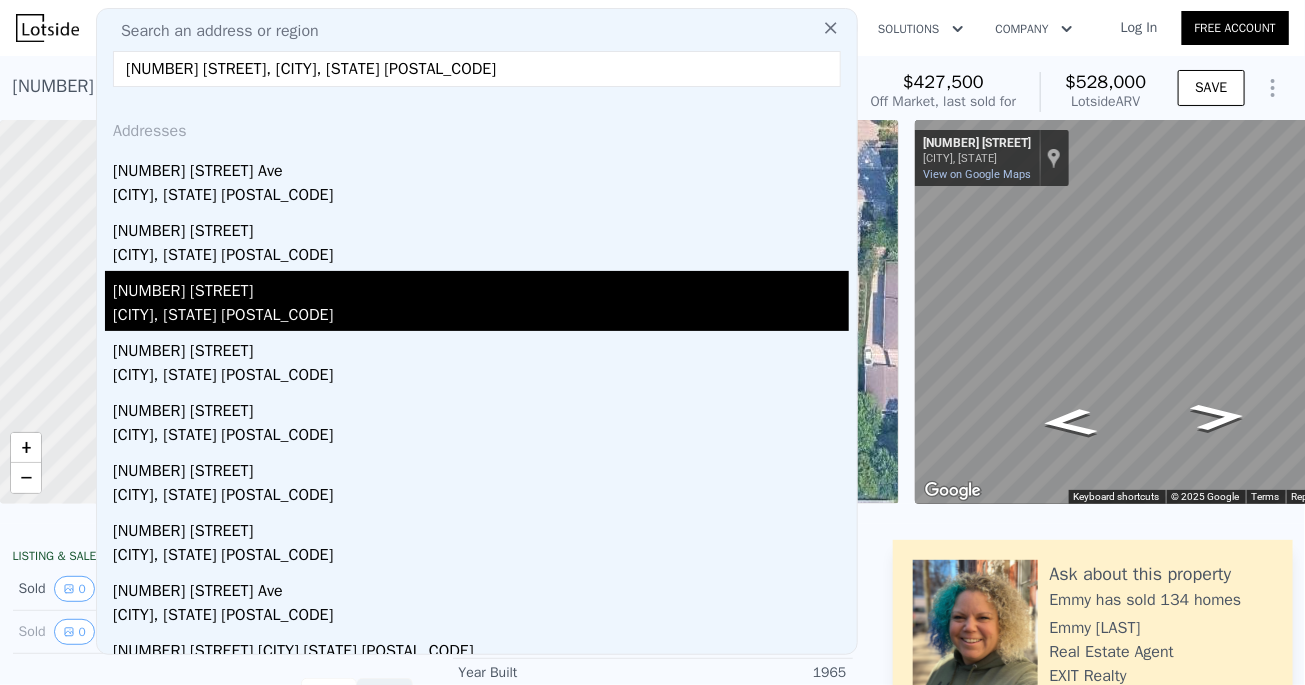 scroll, scrollTop: 83, scrollLeft: 0, axis: vertical 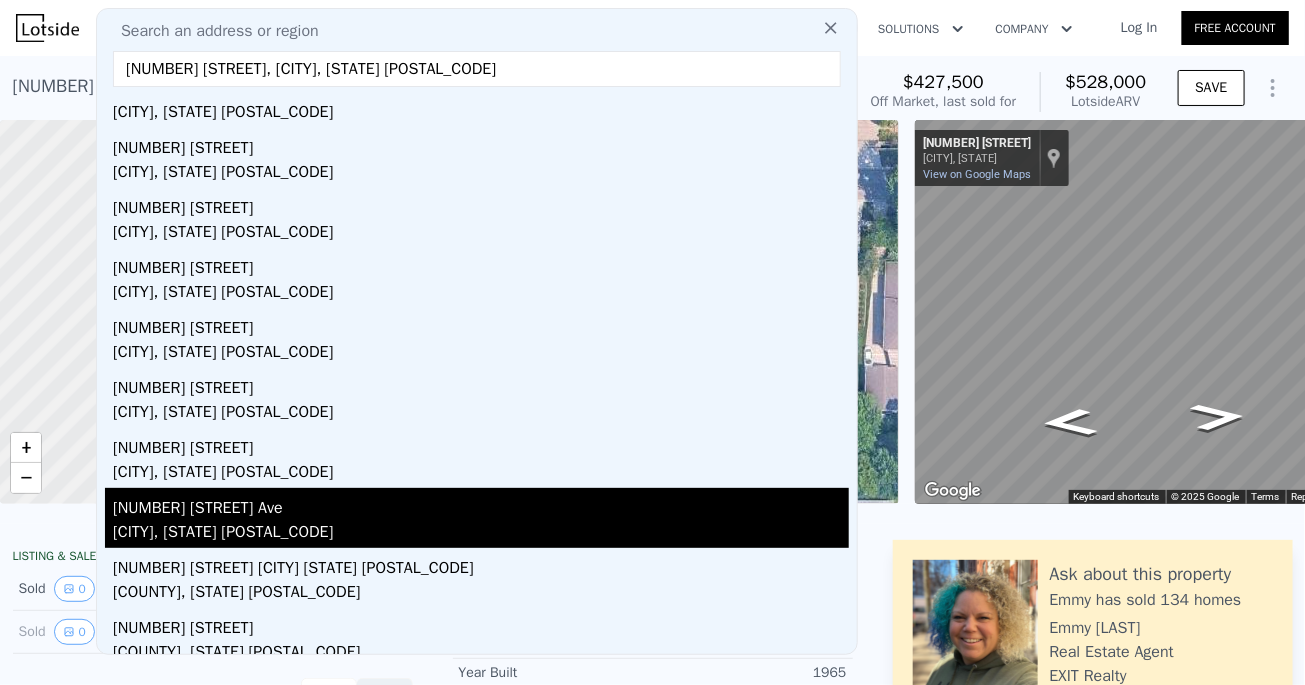 type on "[NUMBER] [STREET], [CITY], [STATE] [POSTAL_CODE]" 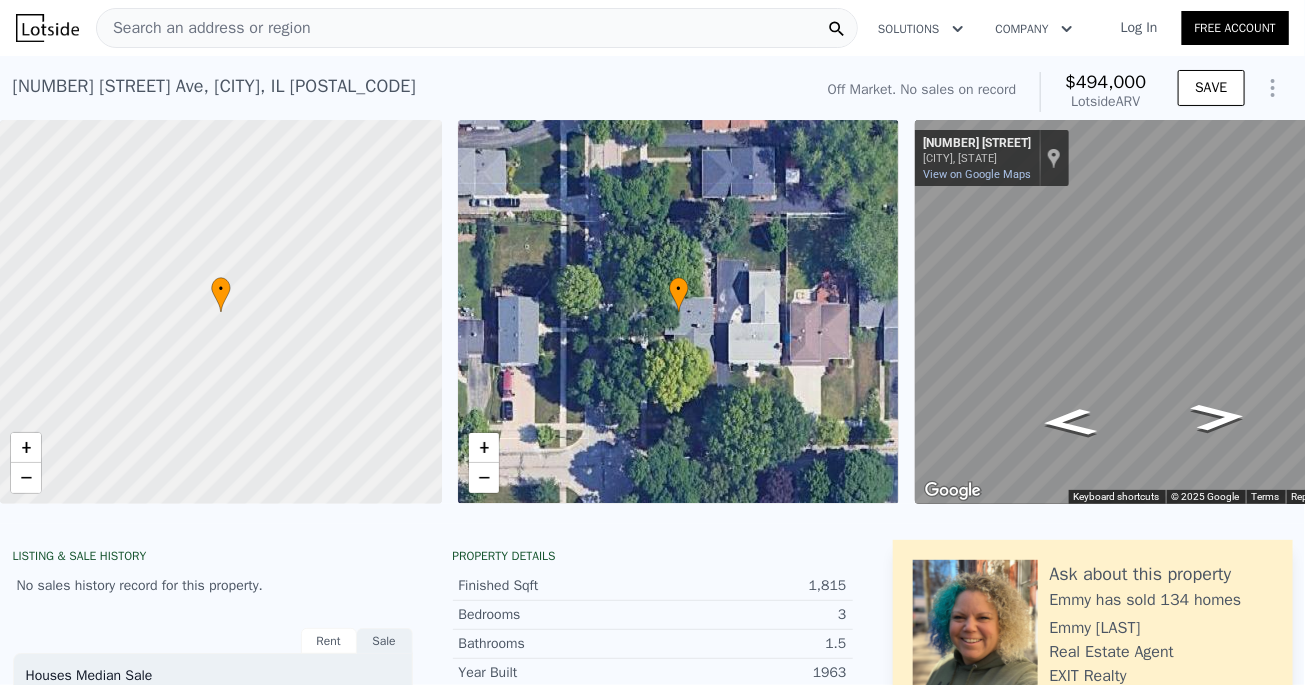 click on "Search an address or region" at bounding box center [477, 28] 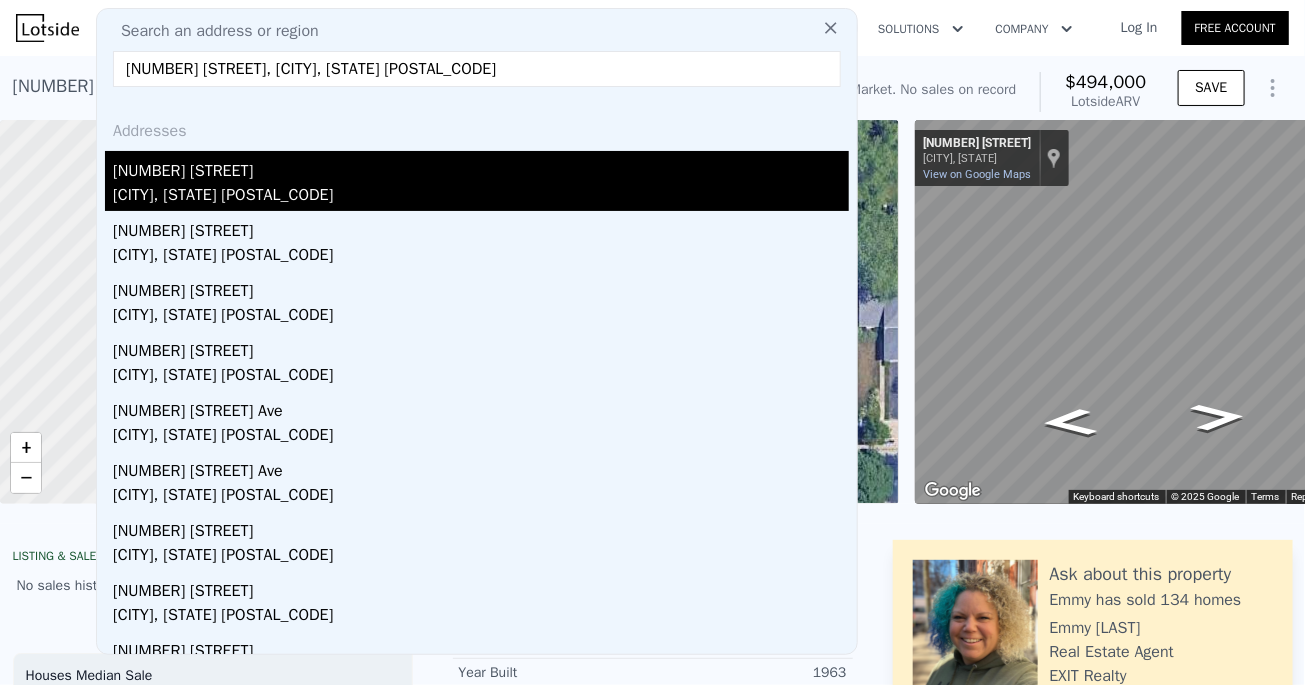 type on "[NUMBER] [STREET], [CITY], [STATE] [POSTAL_CODE]" 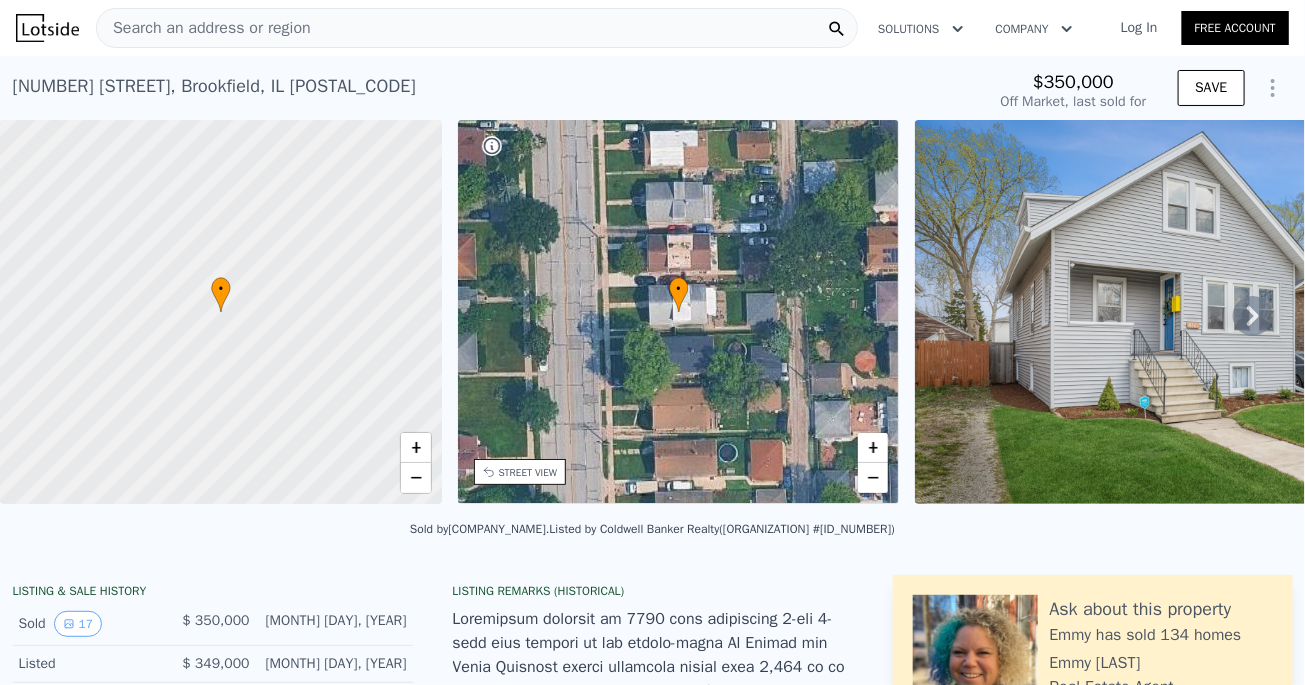 click on "Sold [NUMBER]" at bounding box center (90, 624) 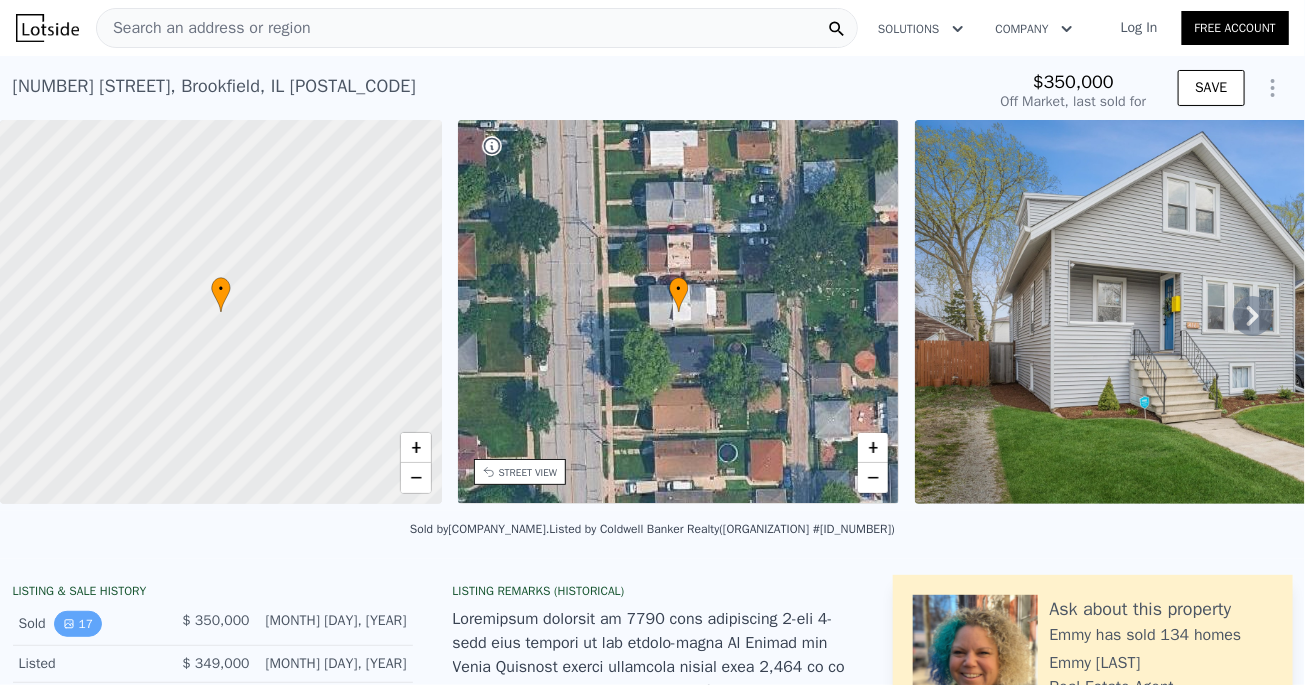 click on "17" at bounding box center [78, 624] 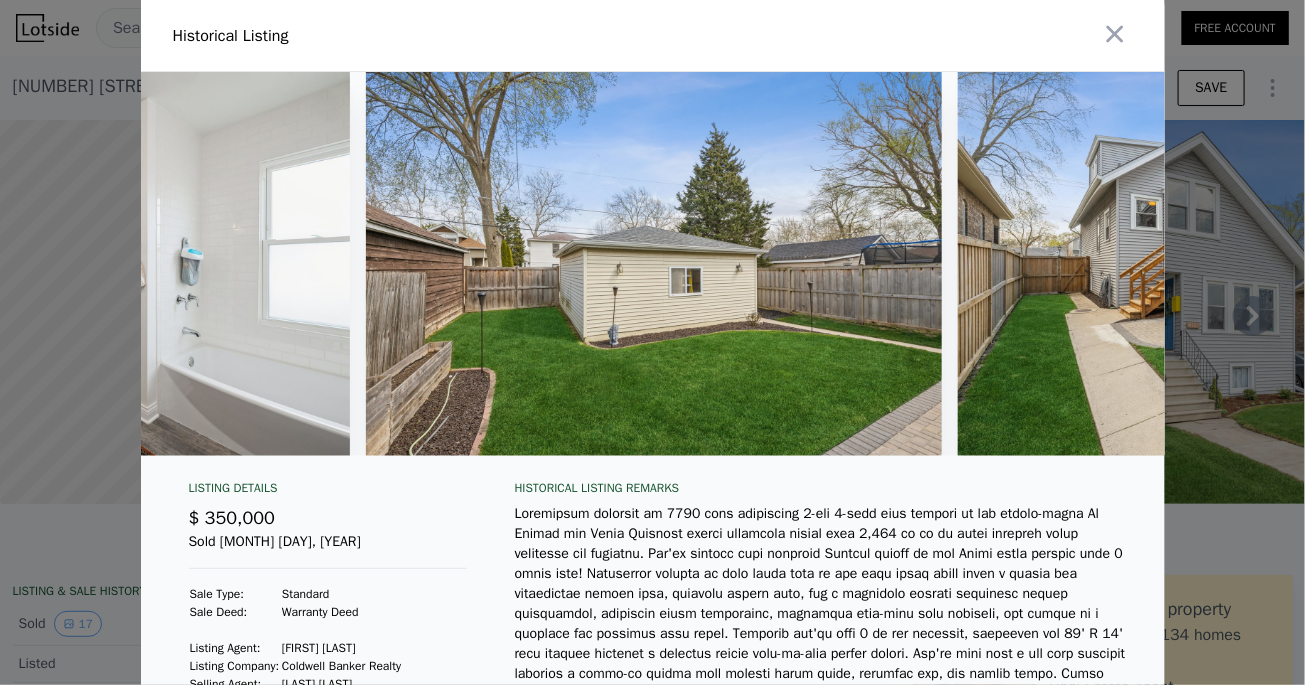 scroll, scrollTop: 0, scrollLeft: 9071, axis: horizontal 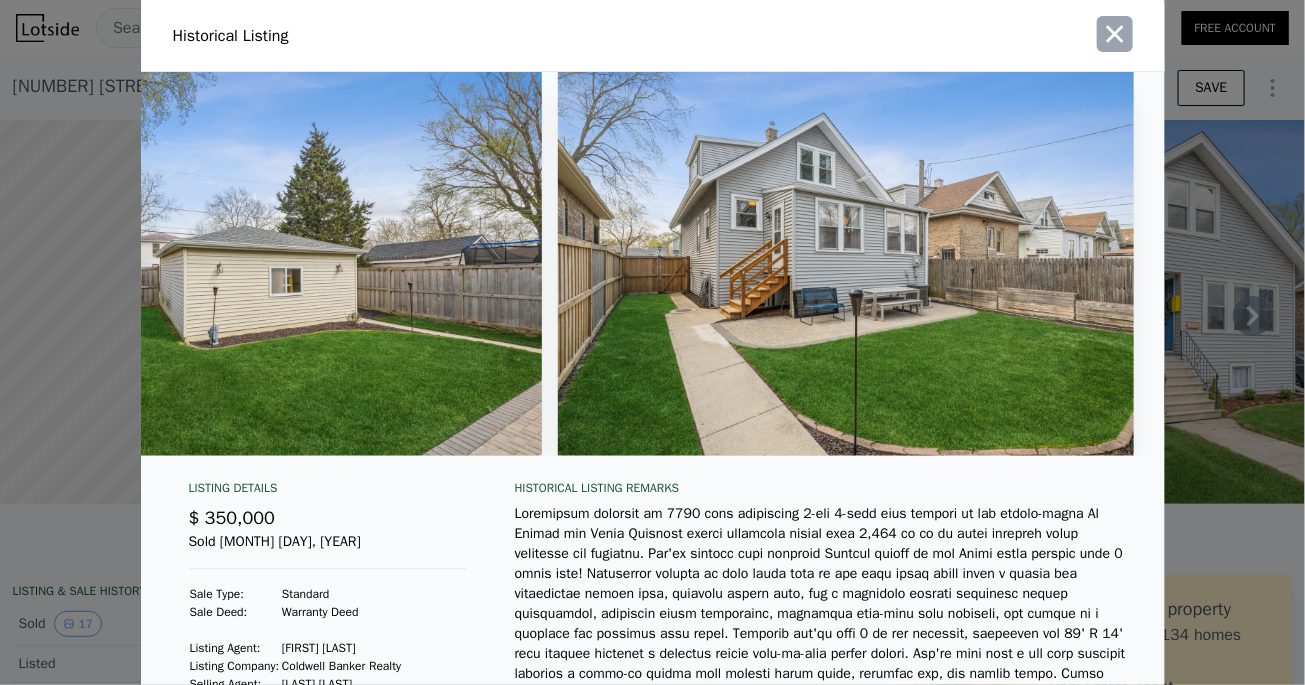 click 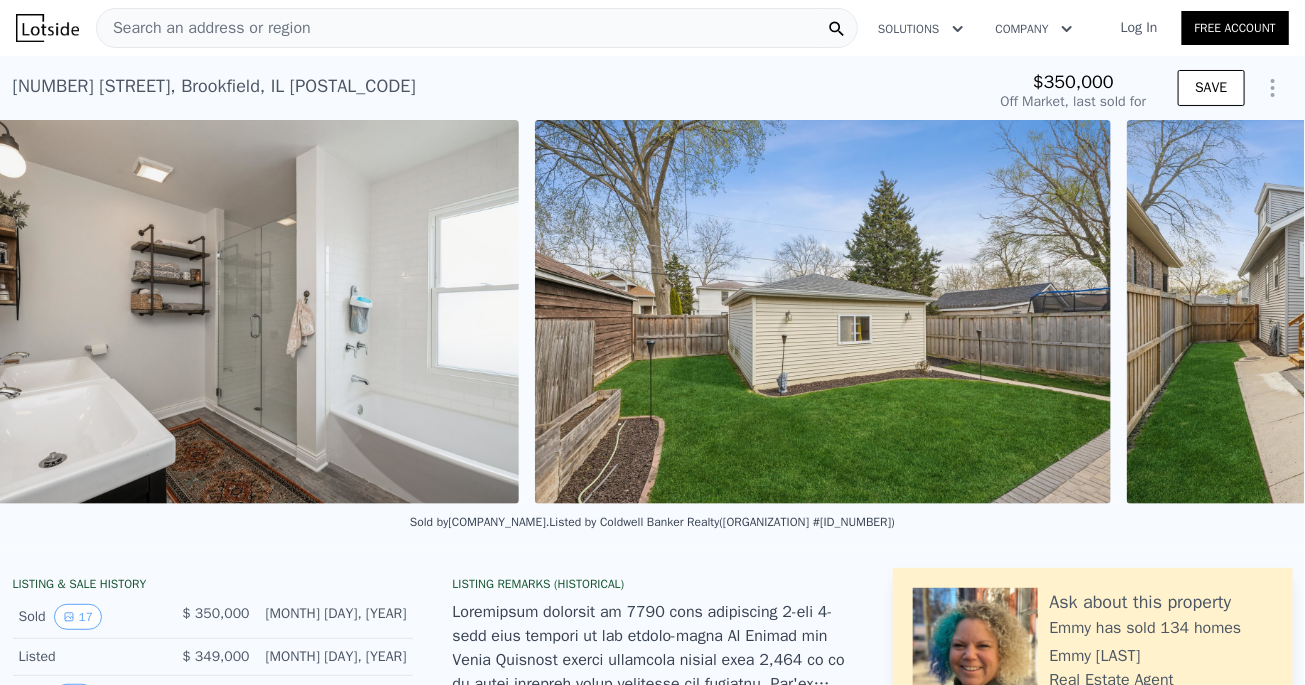 scroll, scrollTop: 0, scrollLeft: 9203, axis: horizontal 